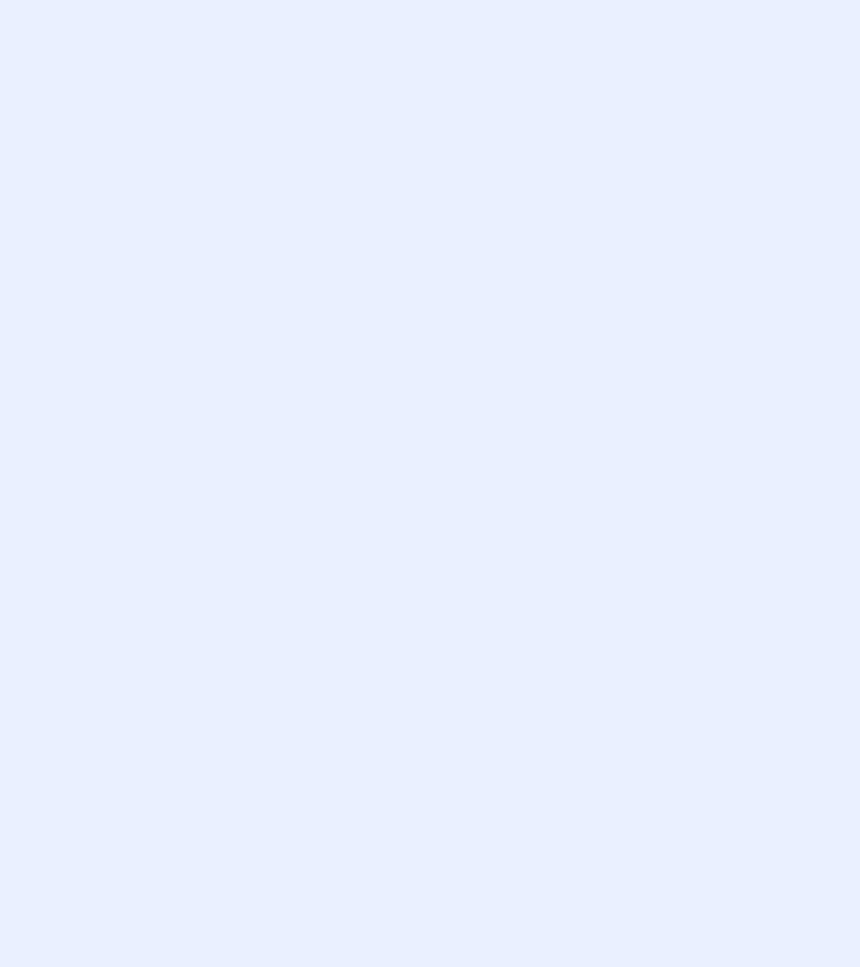 scroll, scrollTop: 0, scrollLeft: 0, axis: both 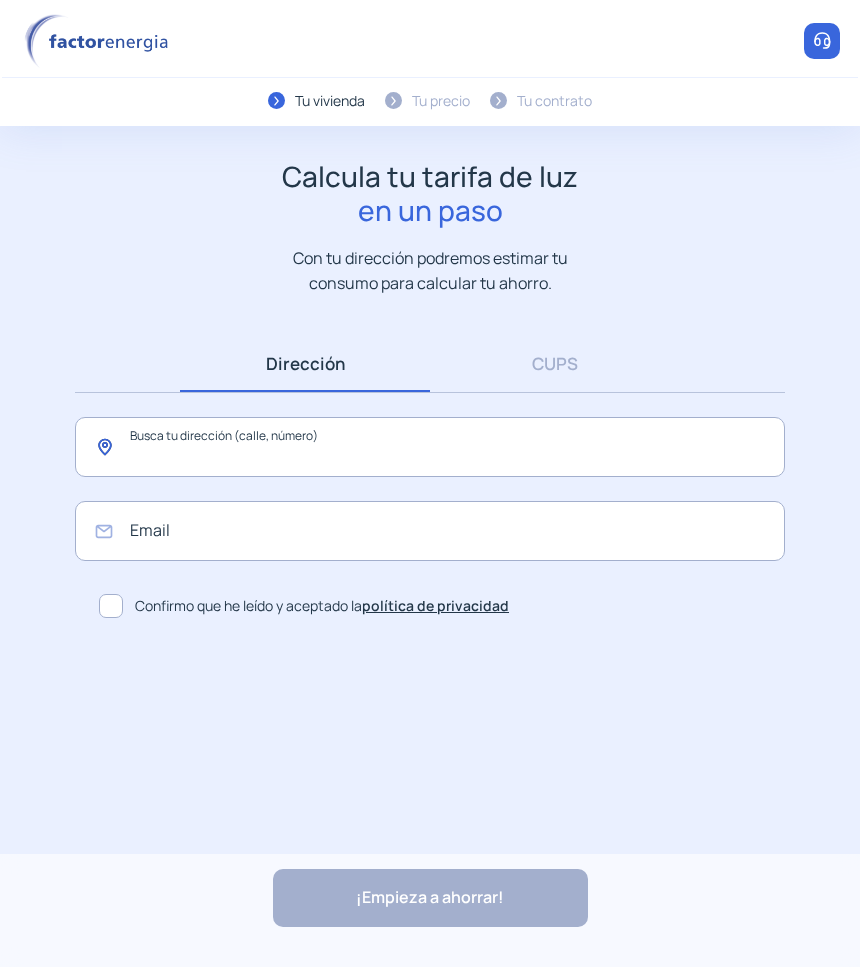 click 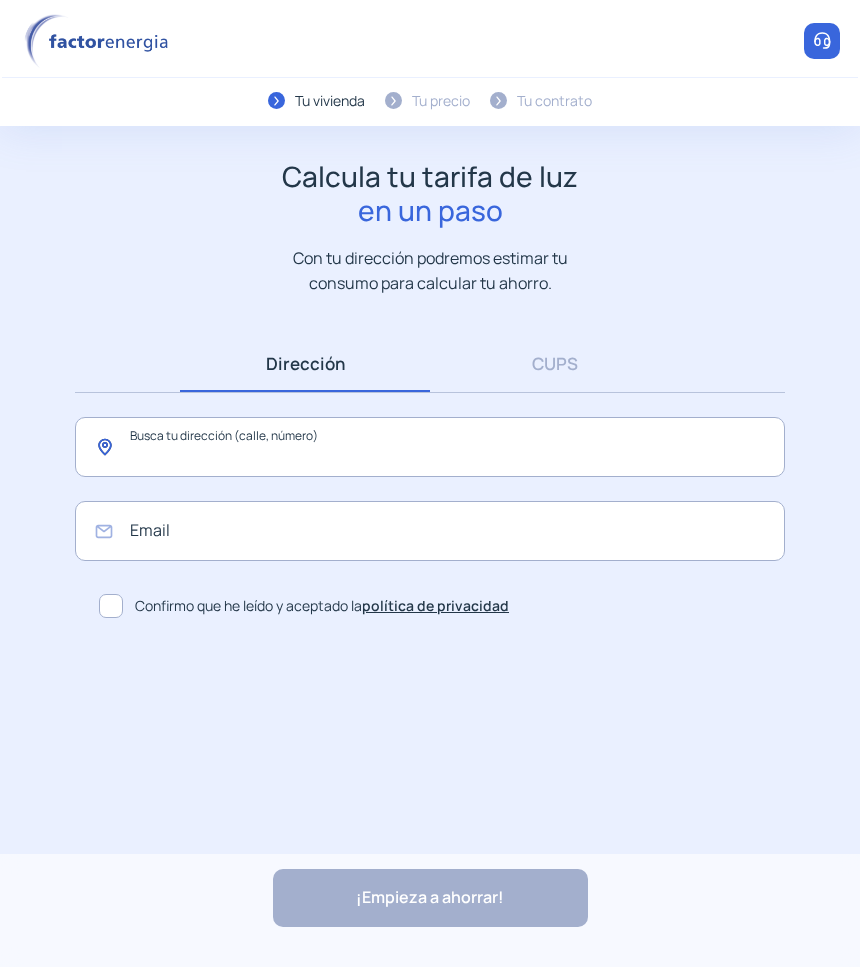 paste on "**********" 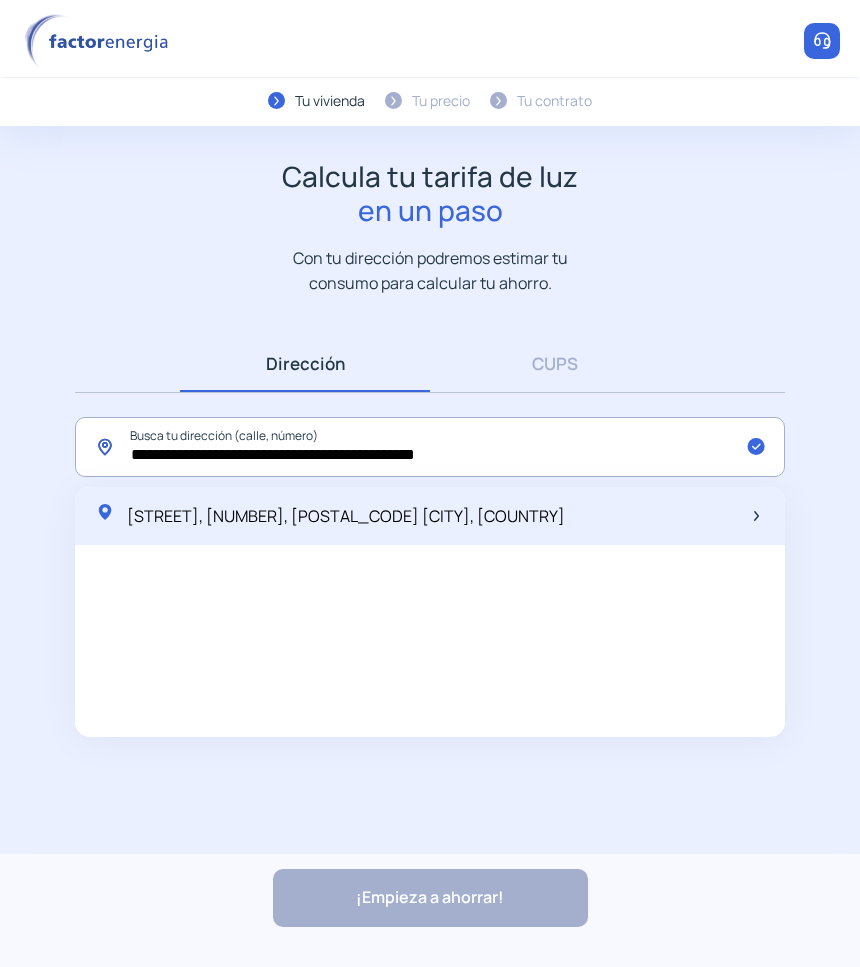 type on "**********" 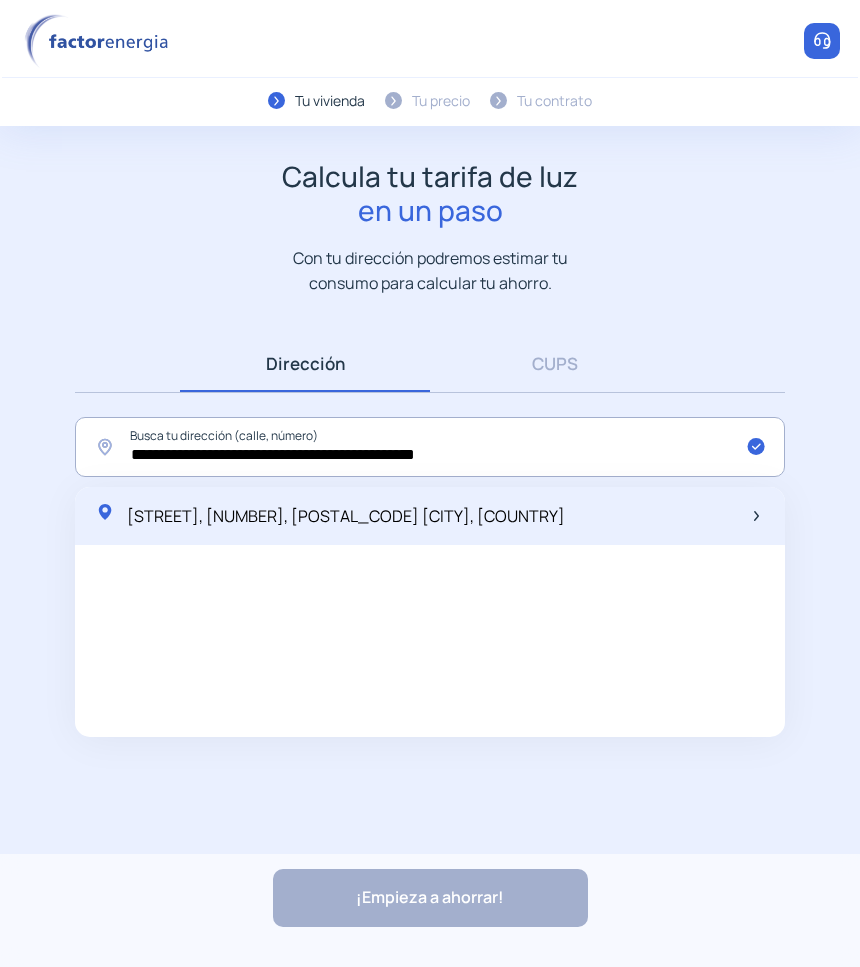 click on "[STREET], [NUMBER], [POSTAL_CODE] [CITY], [COUNTRY]" 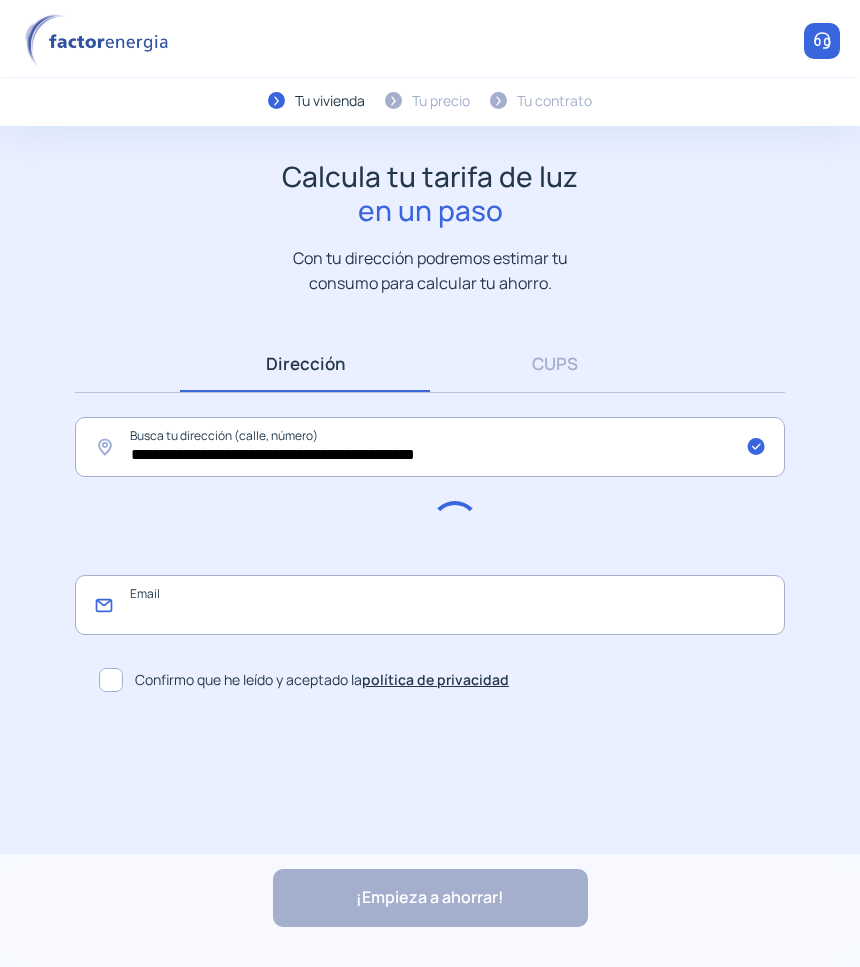 click 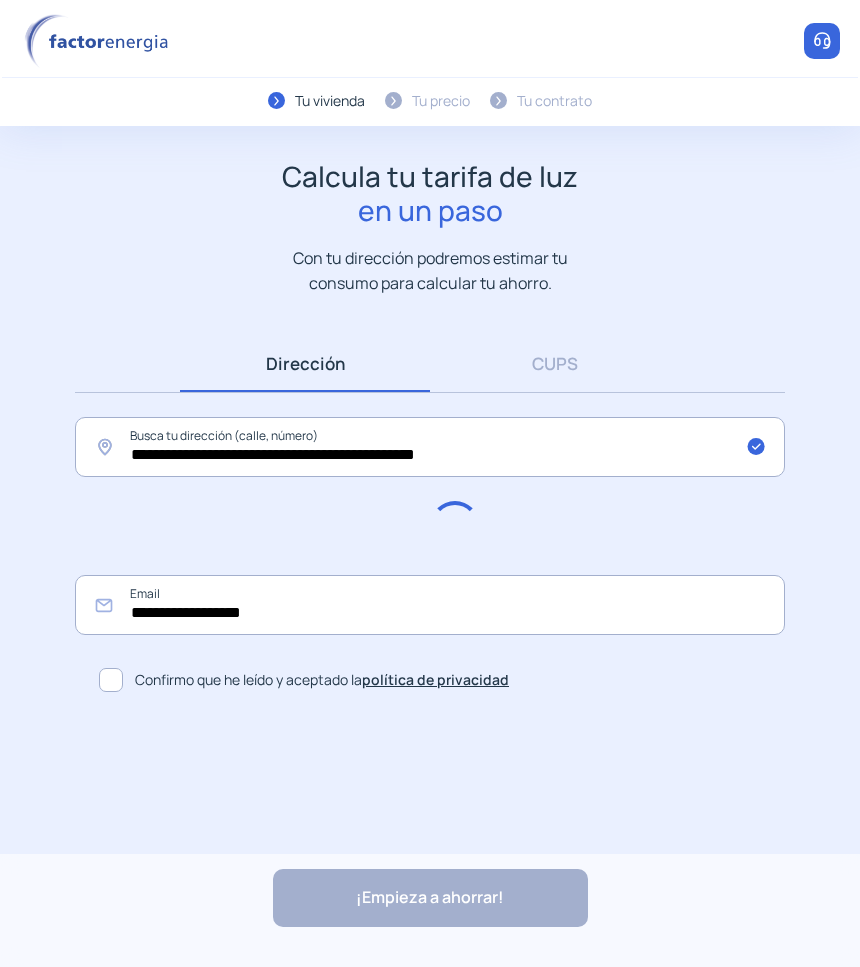 click 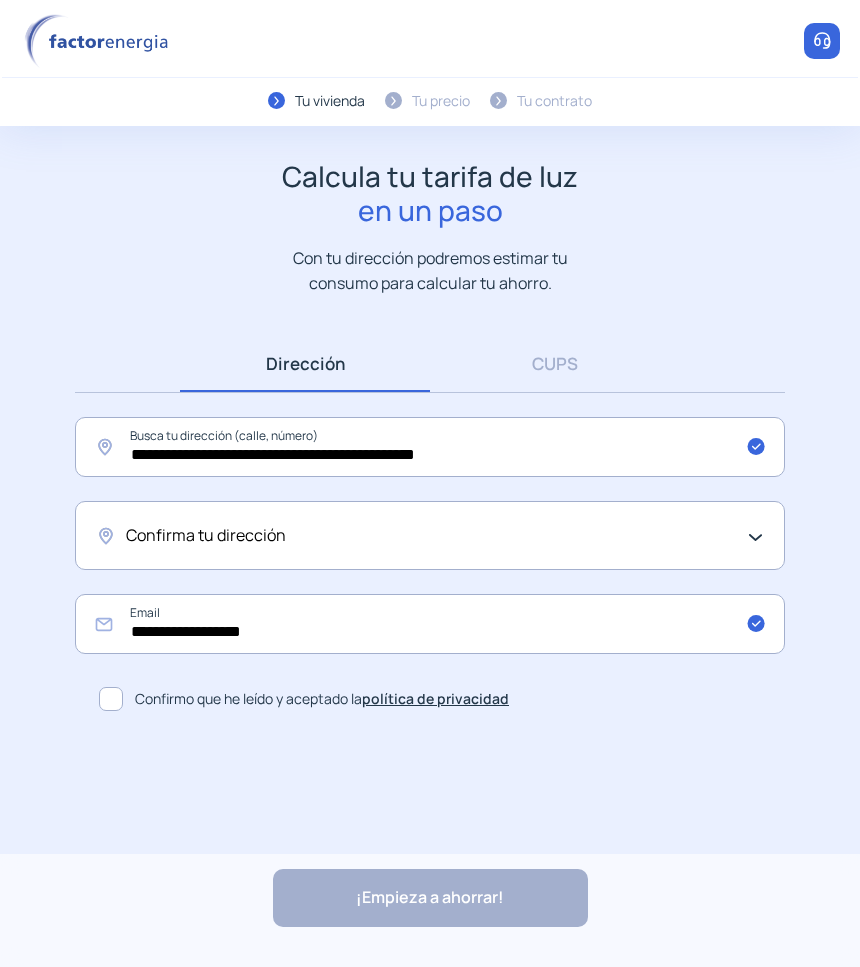 click on "Confirma tu dirección" 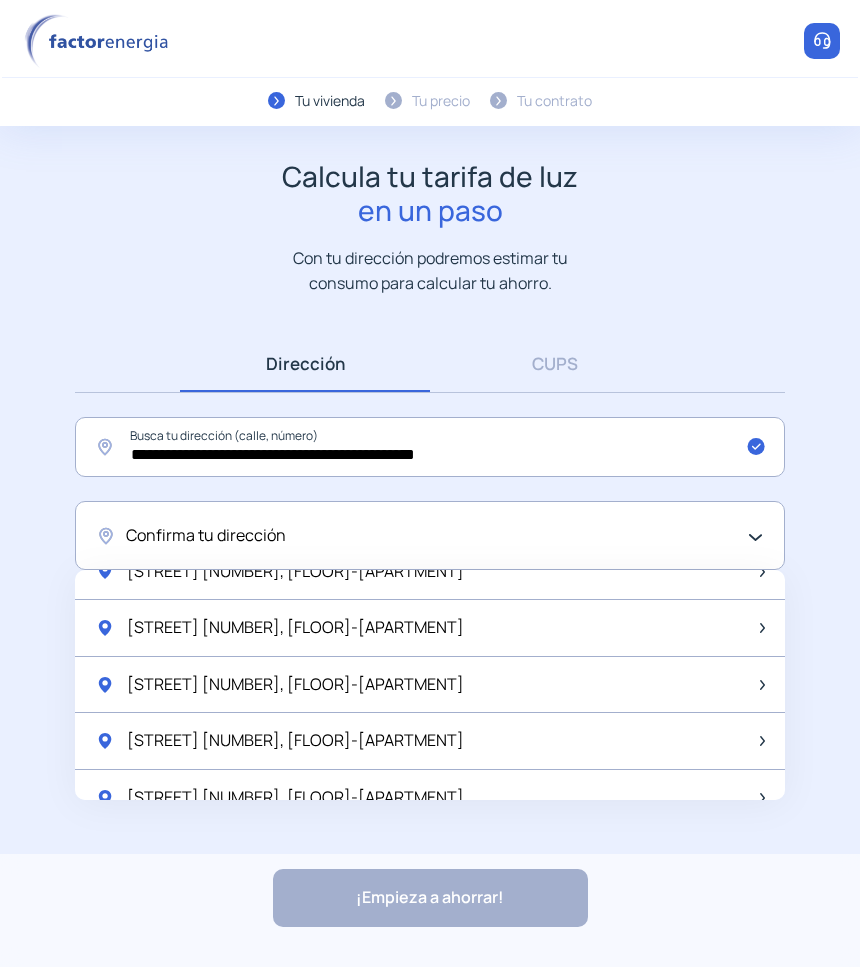 scroll, scrollTop: 0, scrollLeft: 0, axis: both 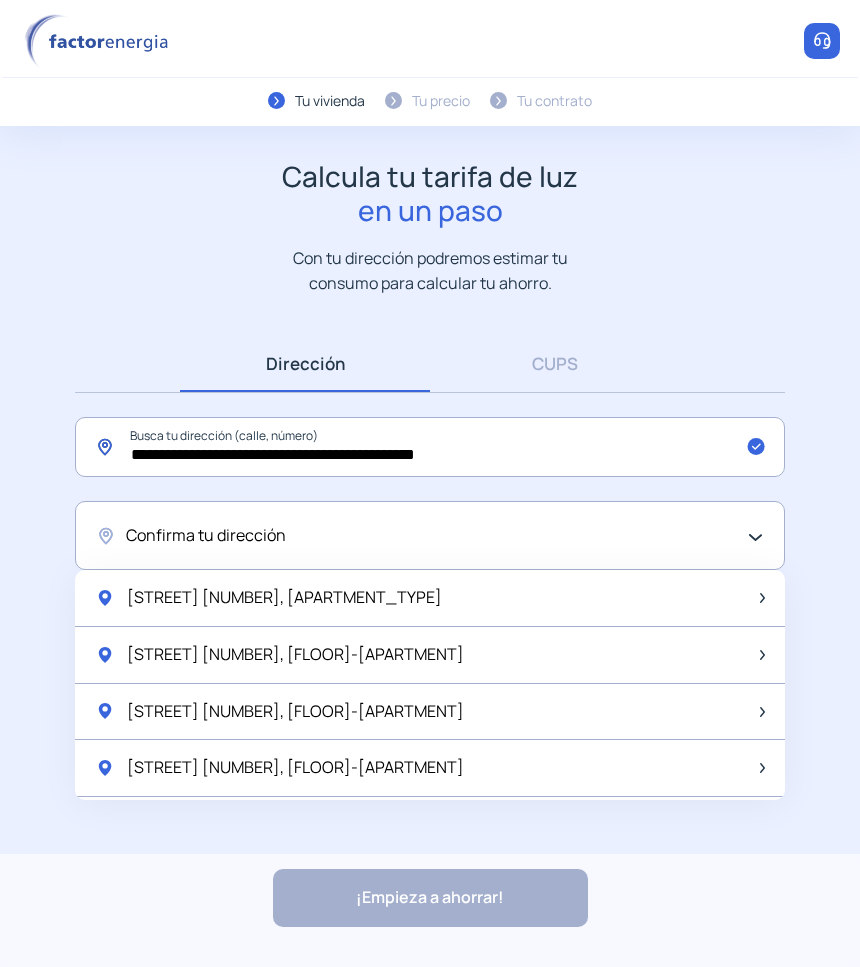 click on "**********" 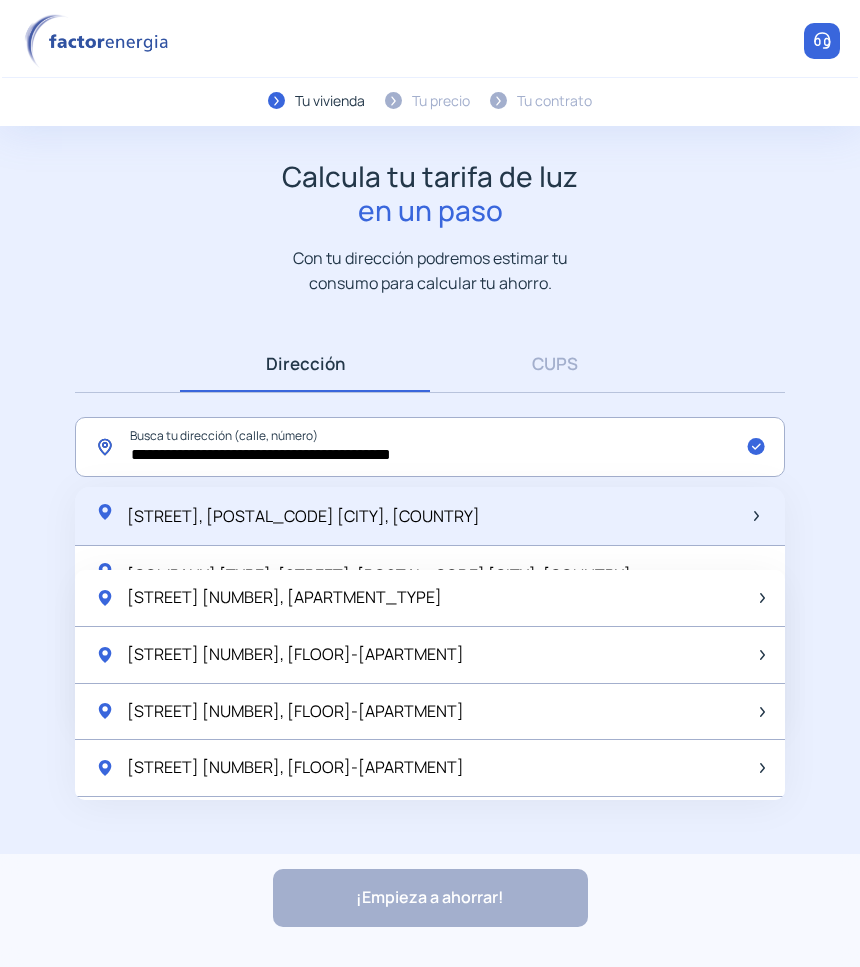 type on "**********" 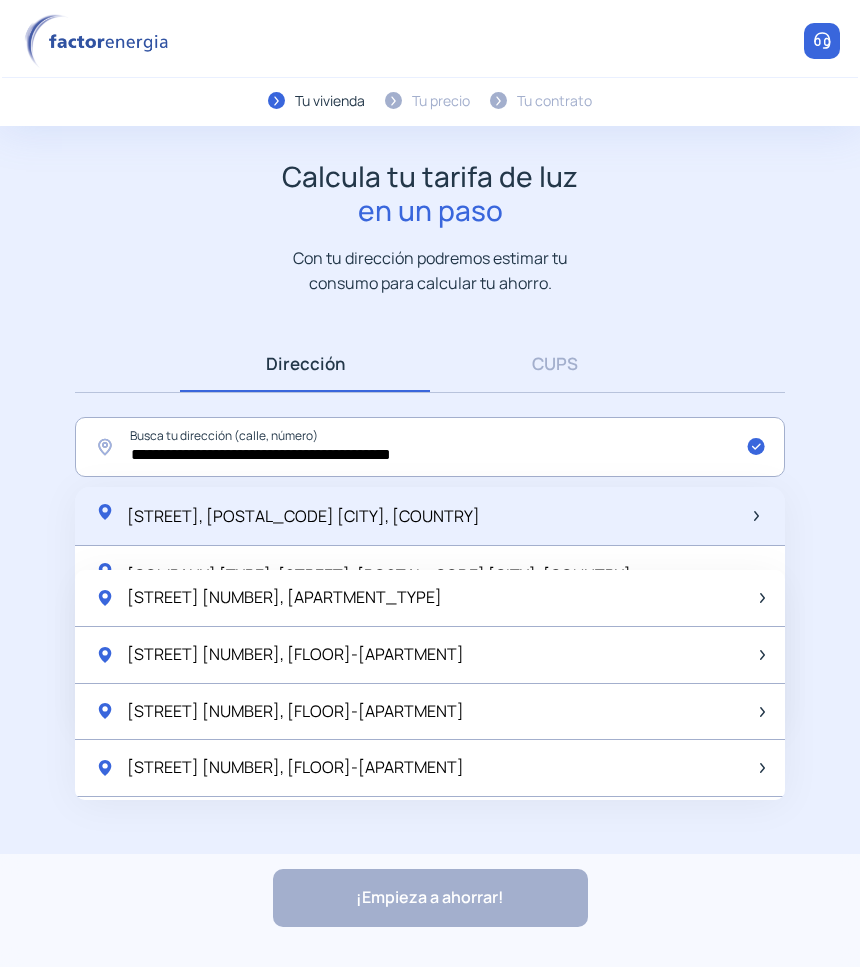 click on "[STREET], [POSTAL_CODE] [CITY], [COUNTRY]" 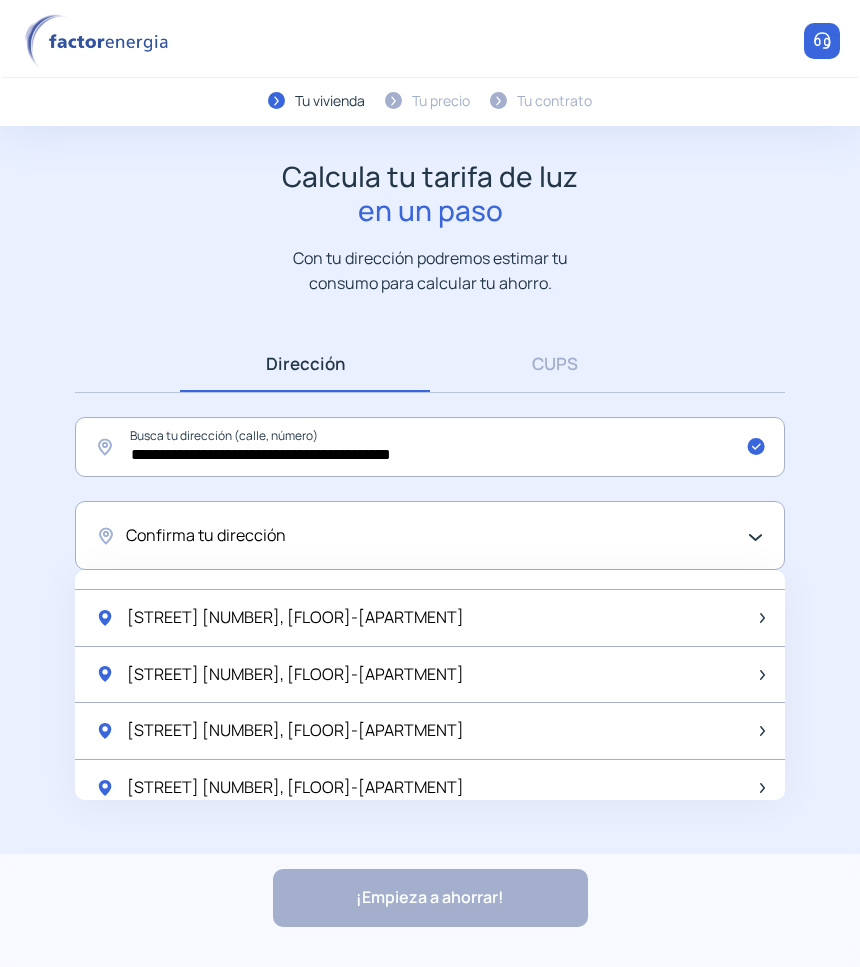 scroll, scrollTop: 0, scrollLeft: 0, axis: both 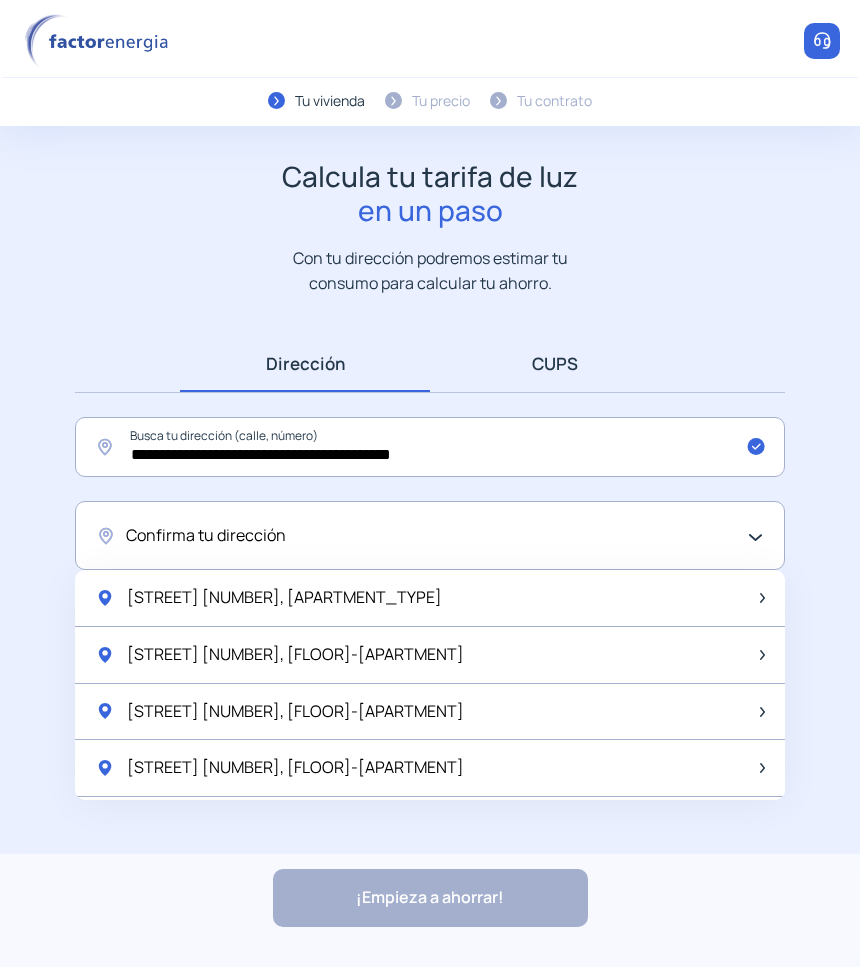 click on "CUPS" at bounding box center (555, 363) 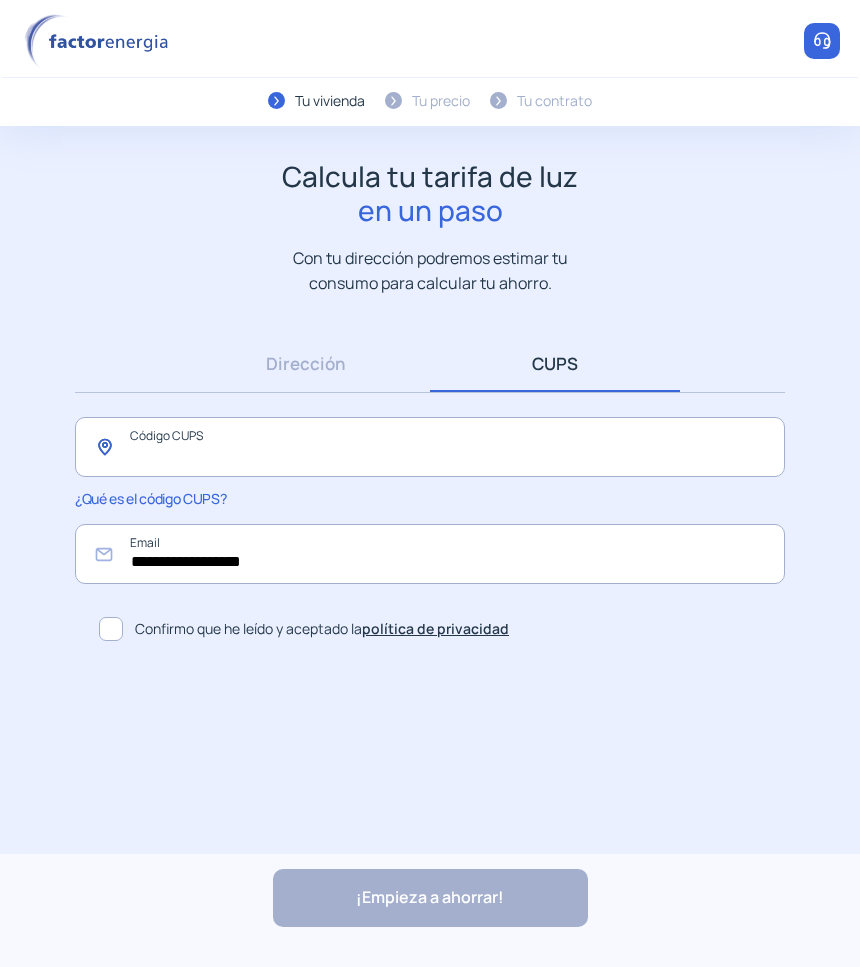click 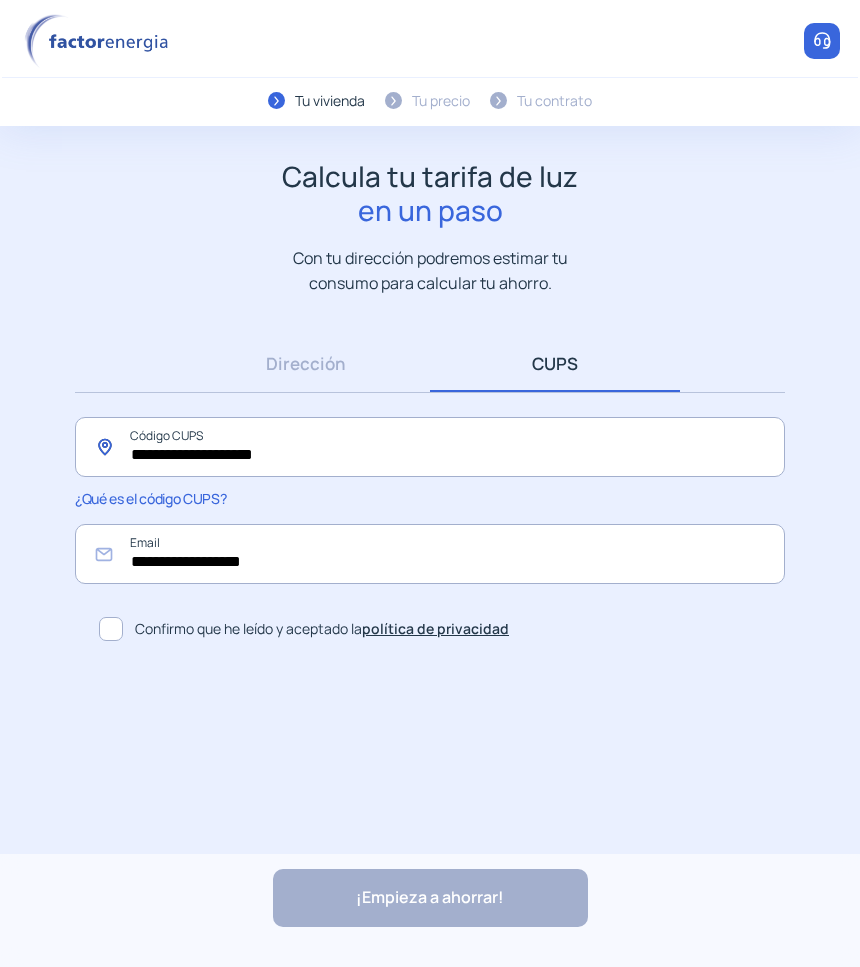 type on "**********" 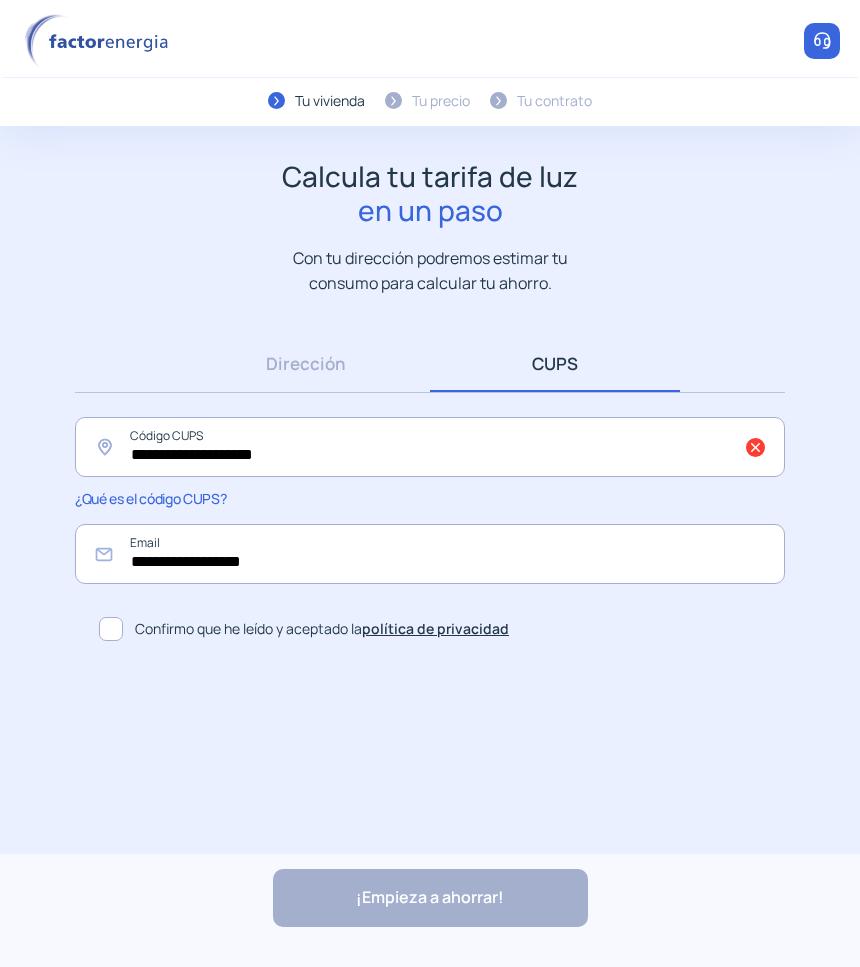 click 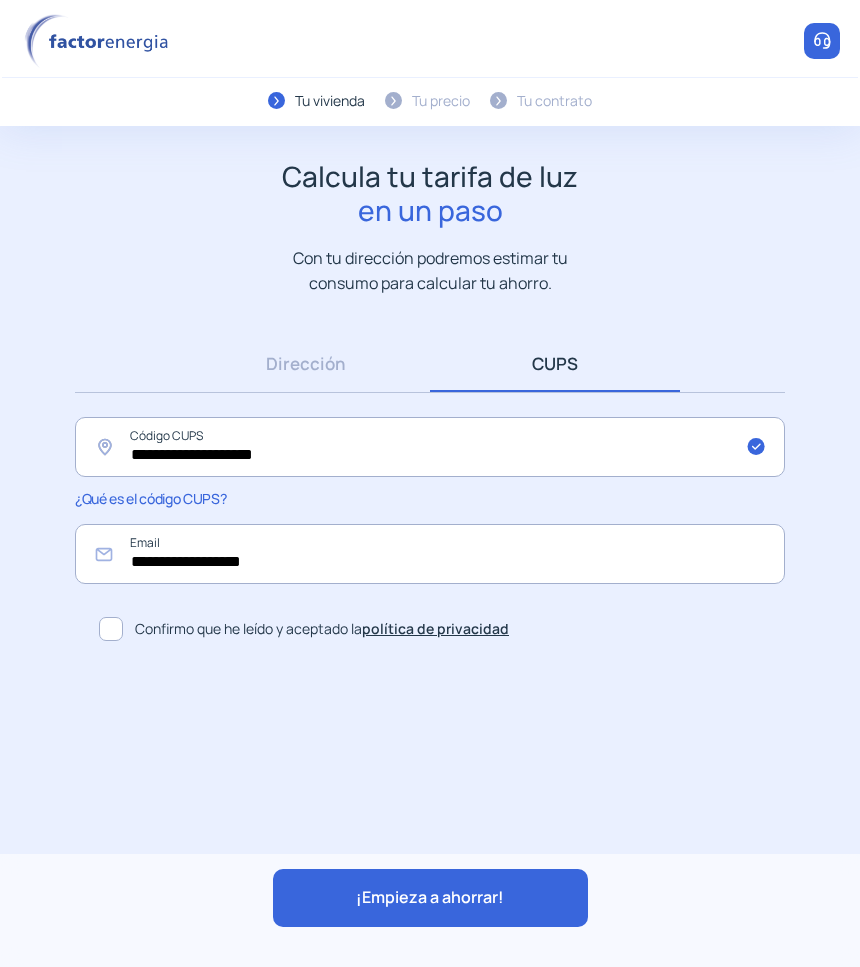 click on "¡Empieza a ahorrar!" 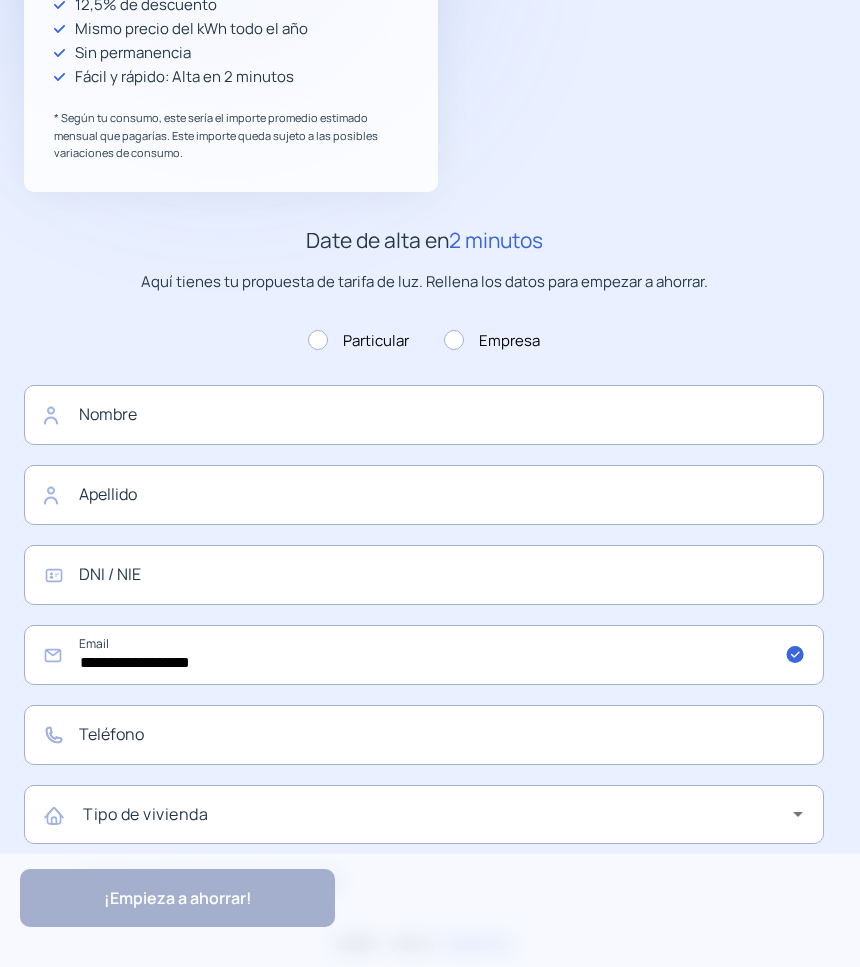 scroll, scrollTop: 750, scrollLeft: 0, axis: vertical 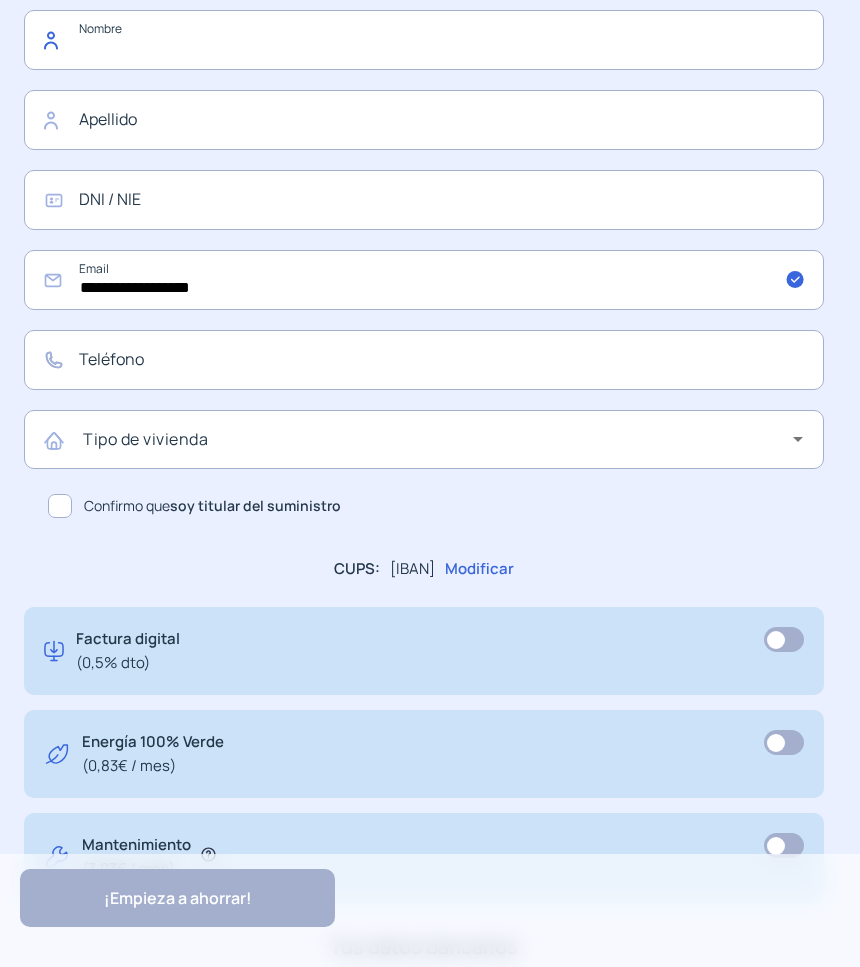 click 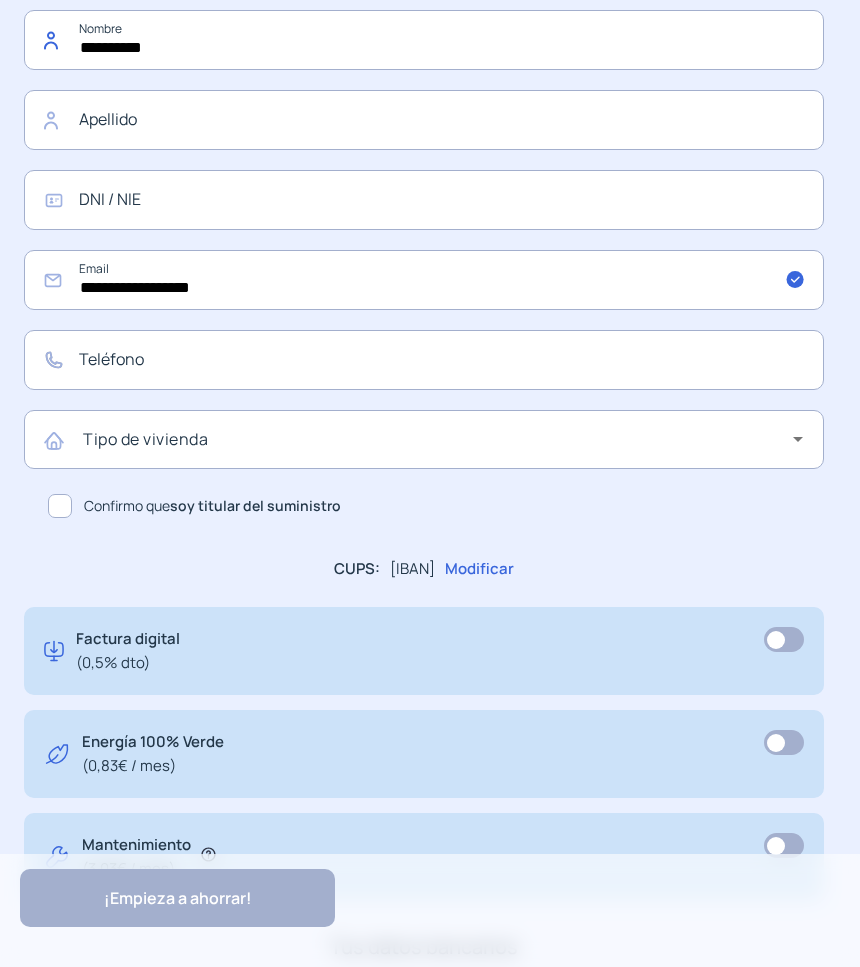type on "**********" 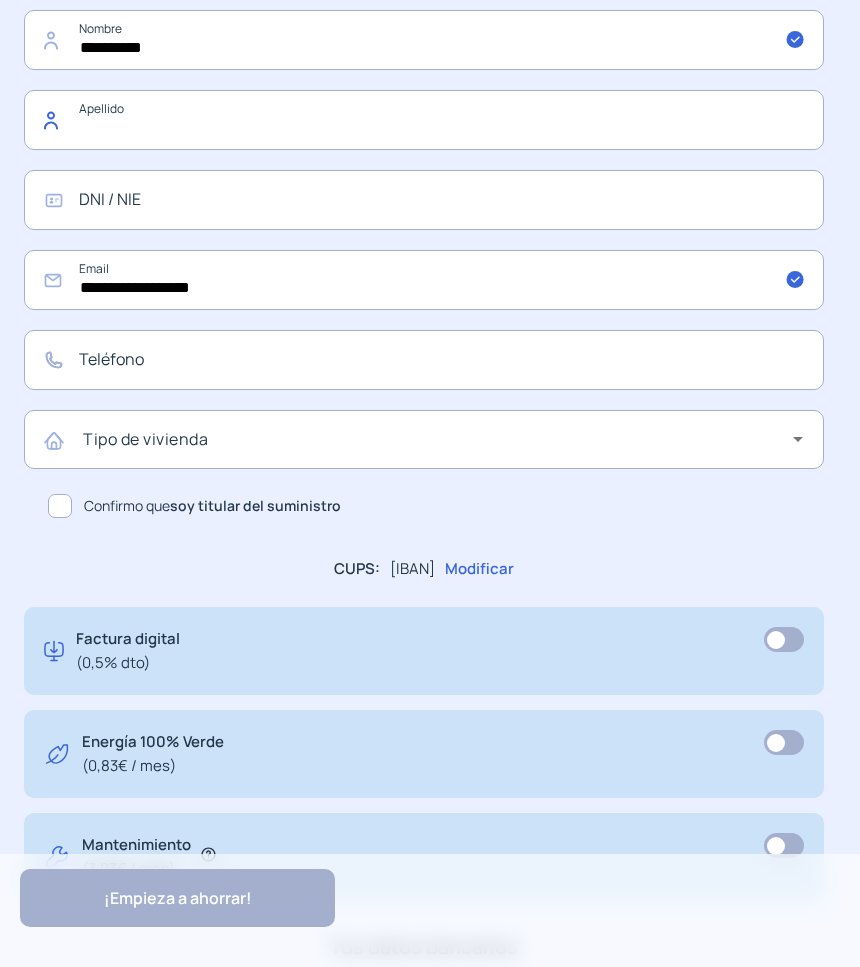 click 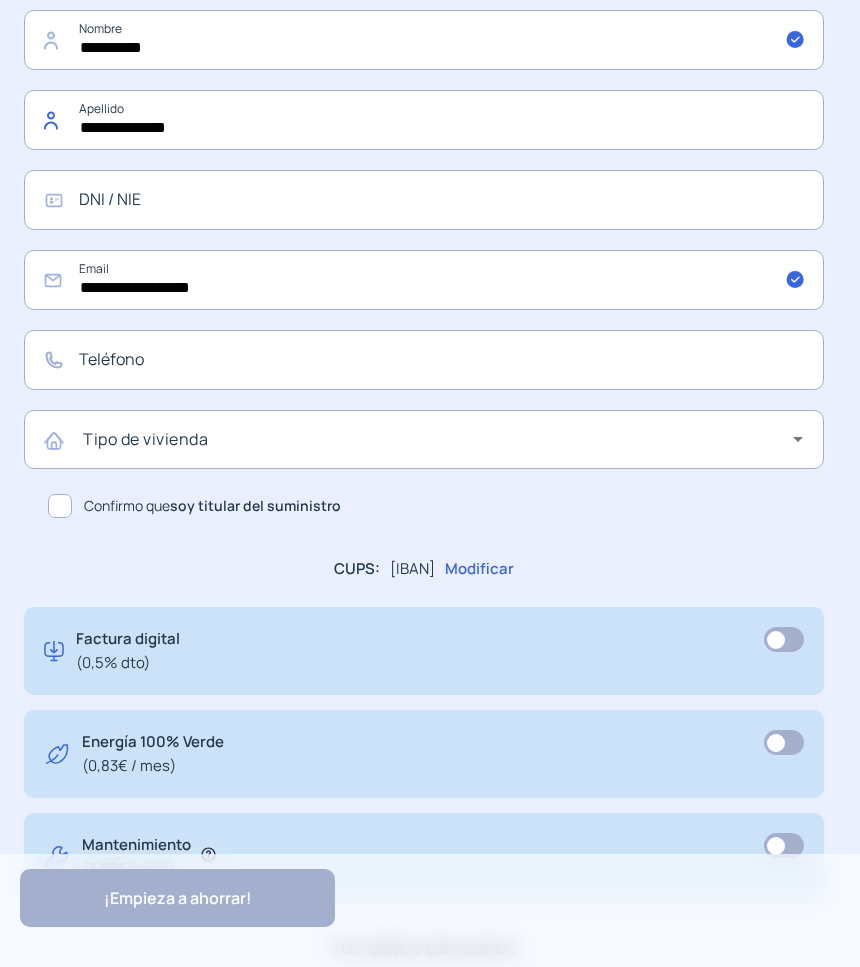 type on "**********" 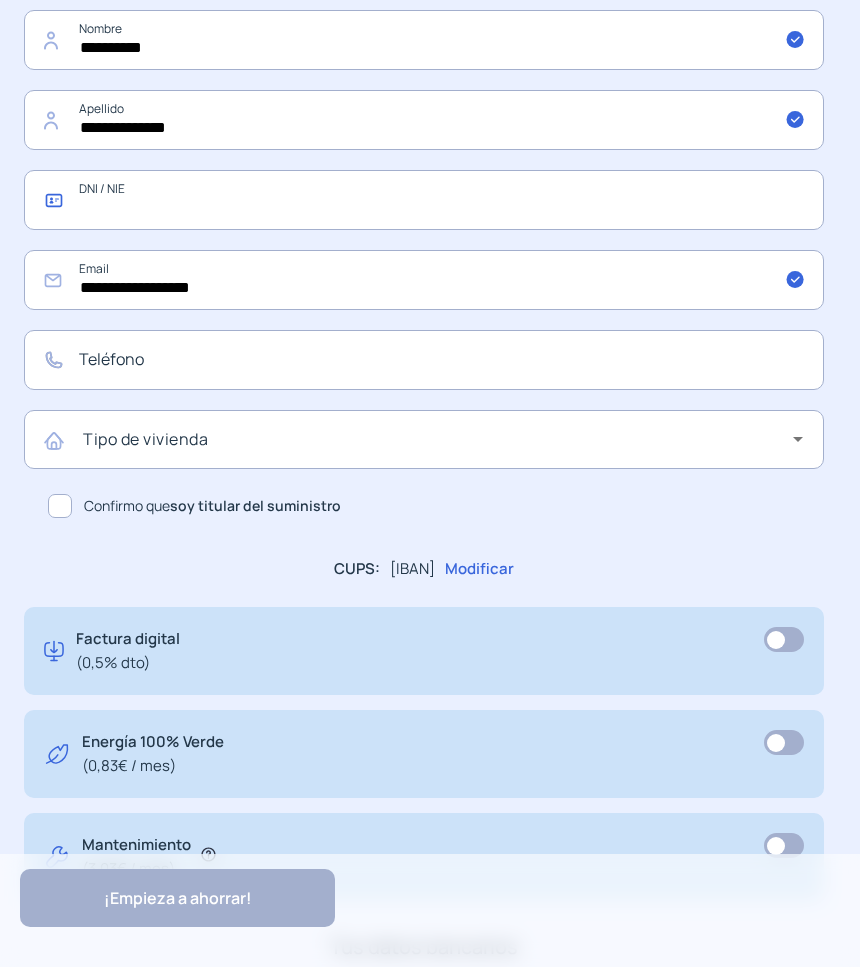 click 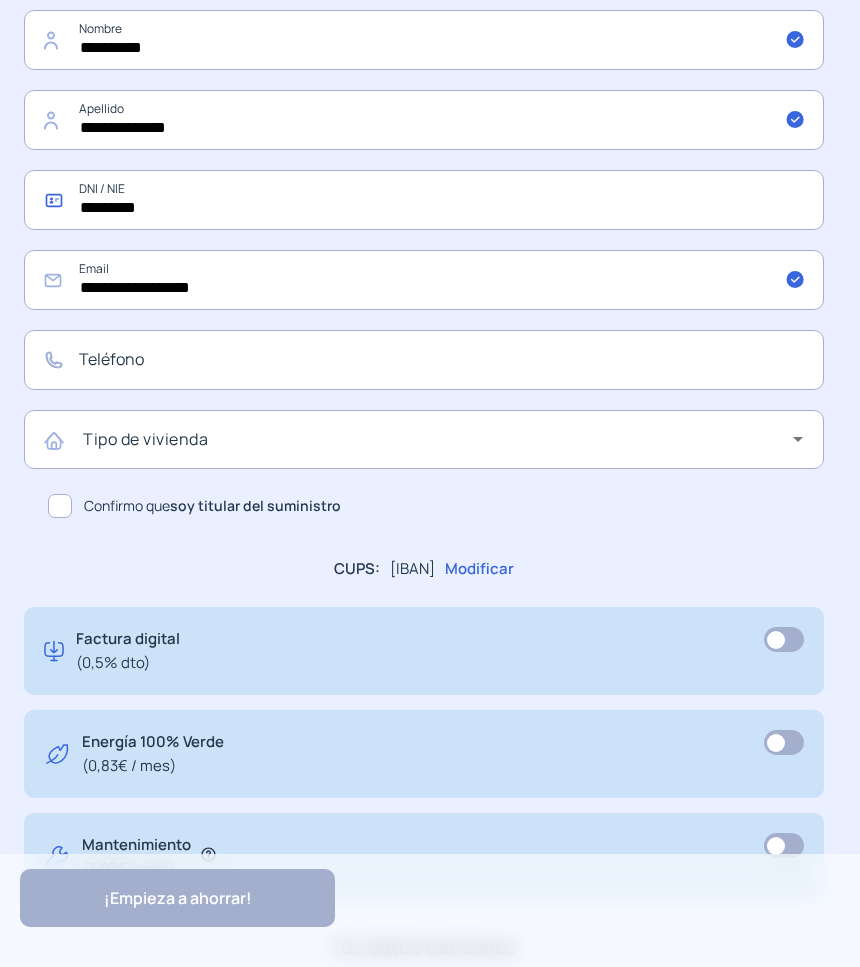 type on "*********" 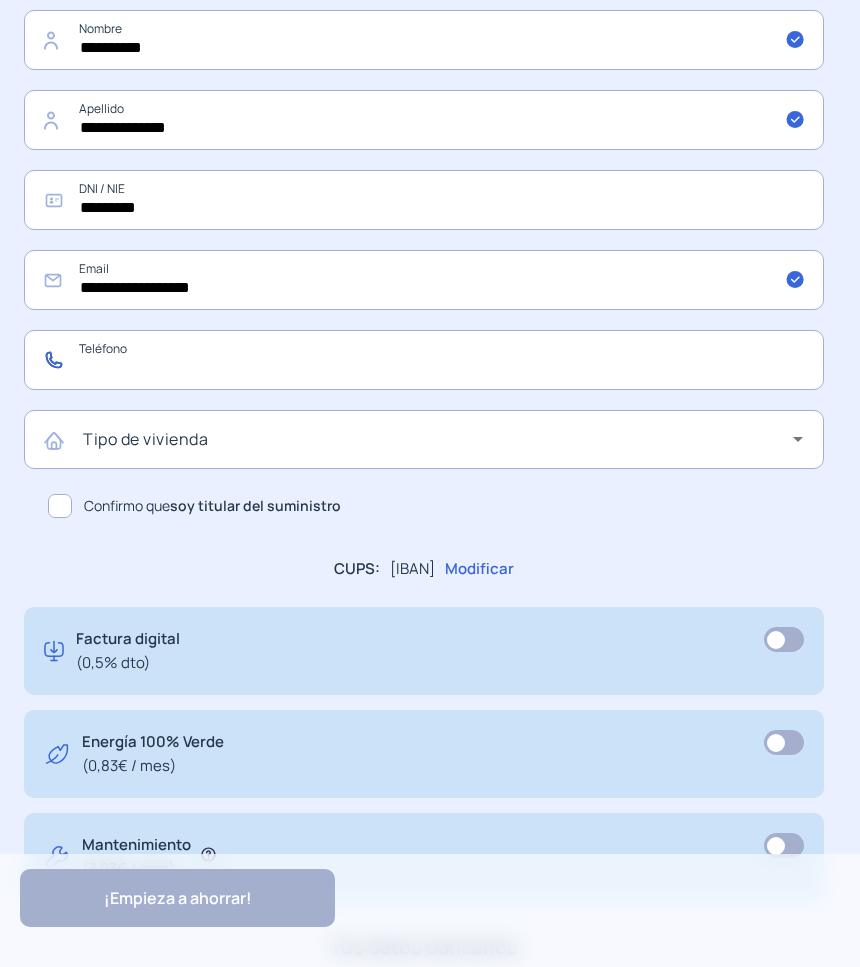 click 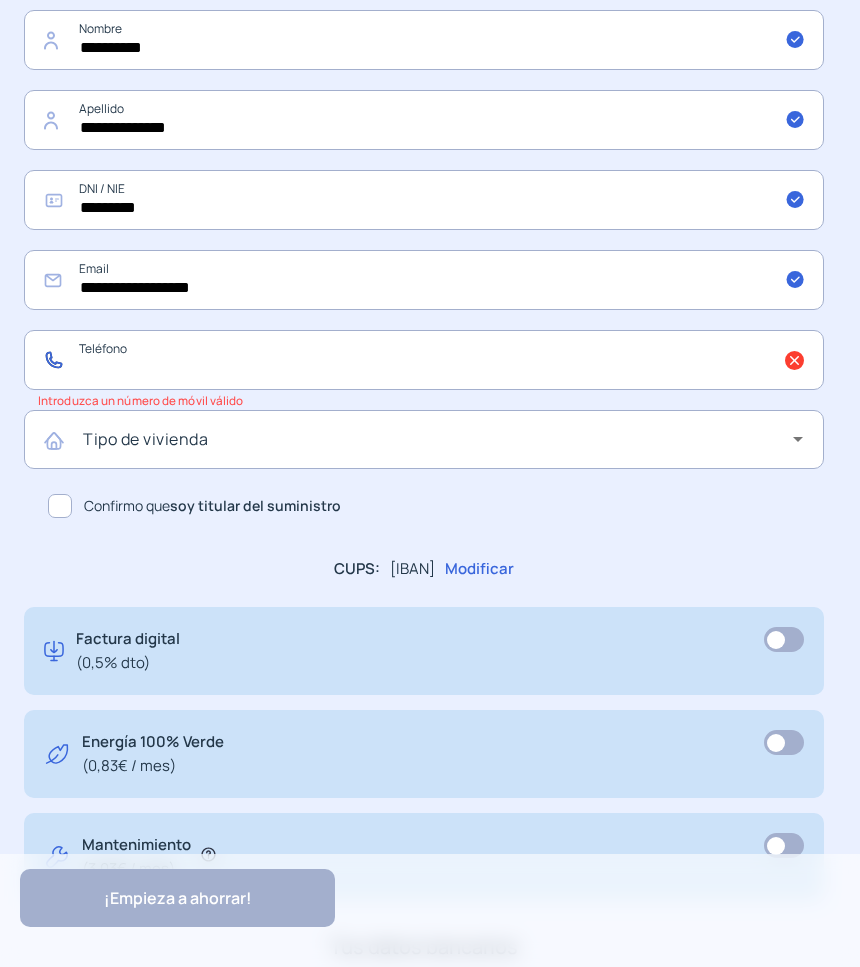 click 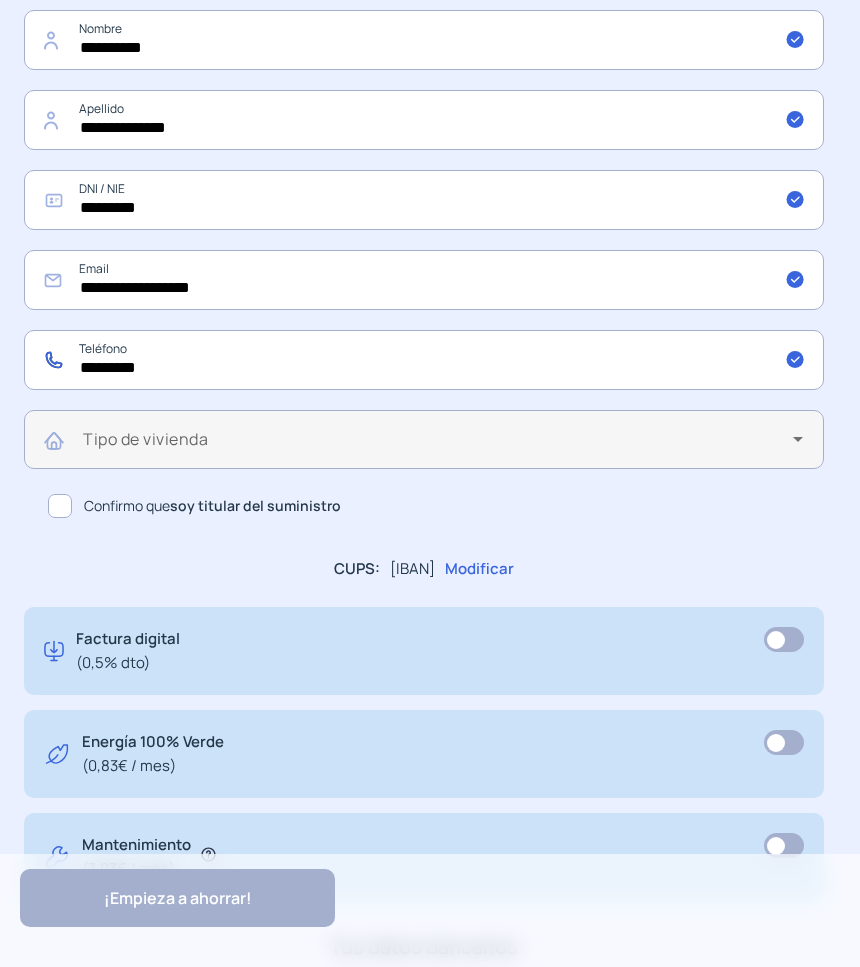 type on "*********" 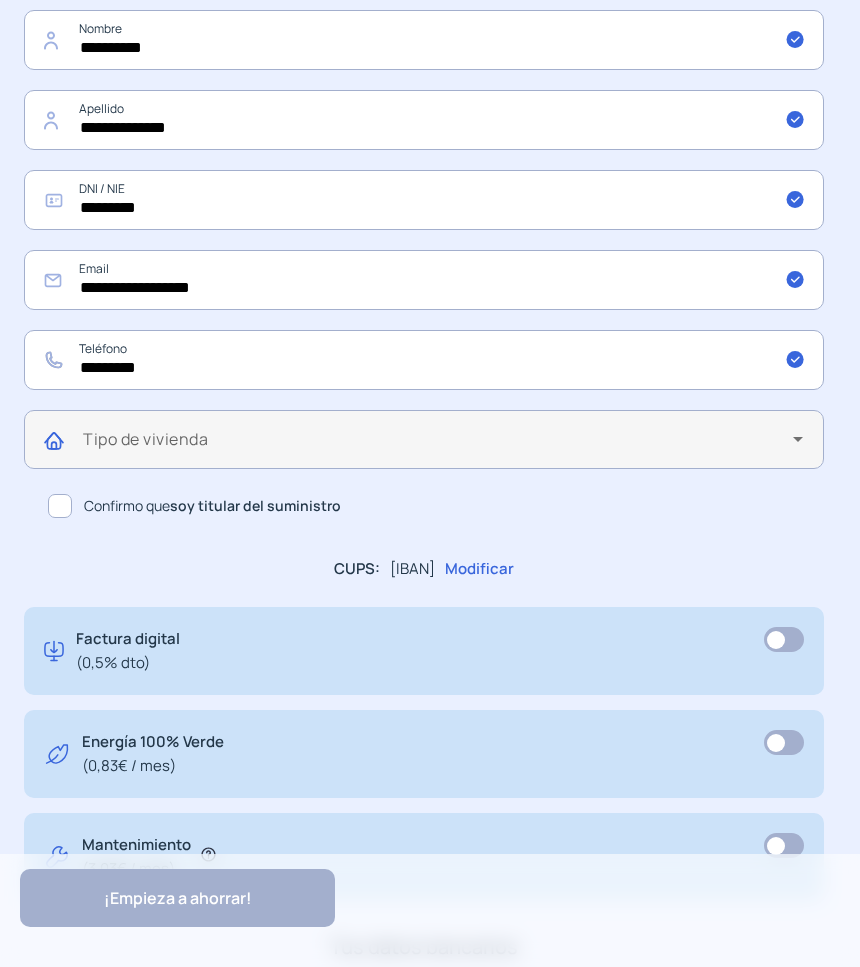 click at bounding box center [438, 447] 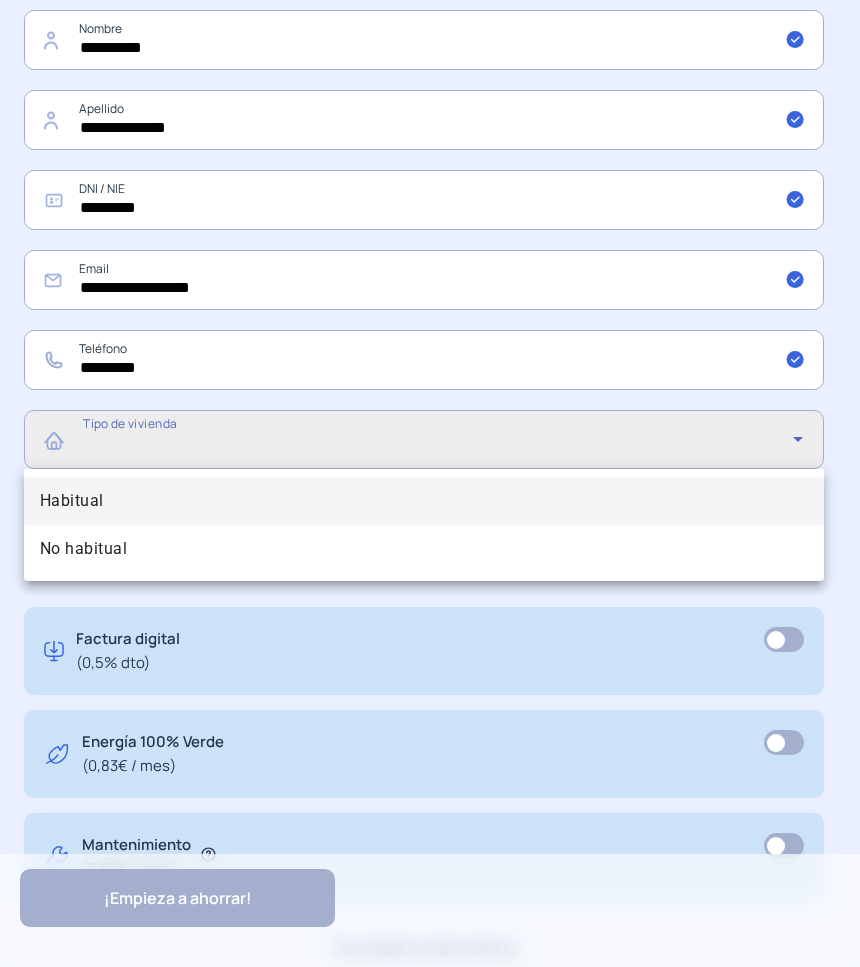 click on "Habitual" at bounding box center [72, 501] 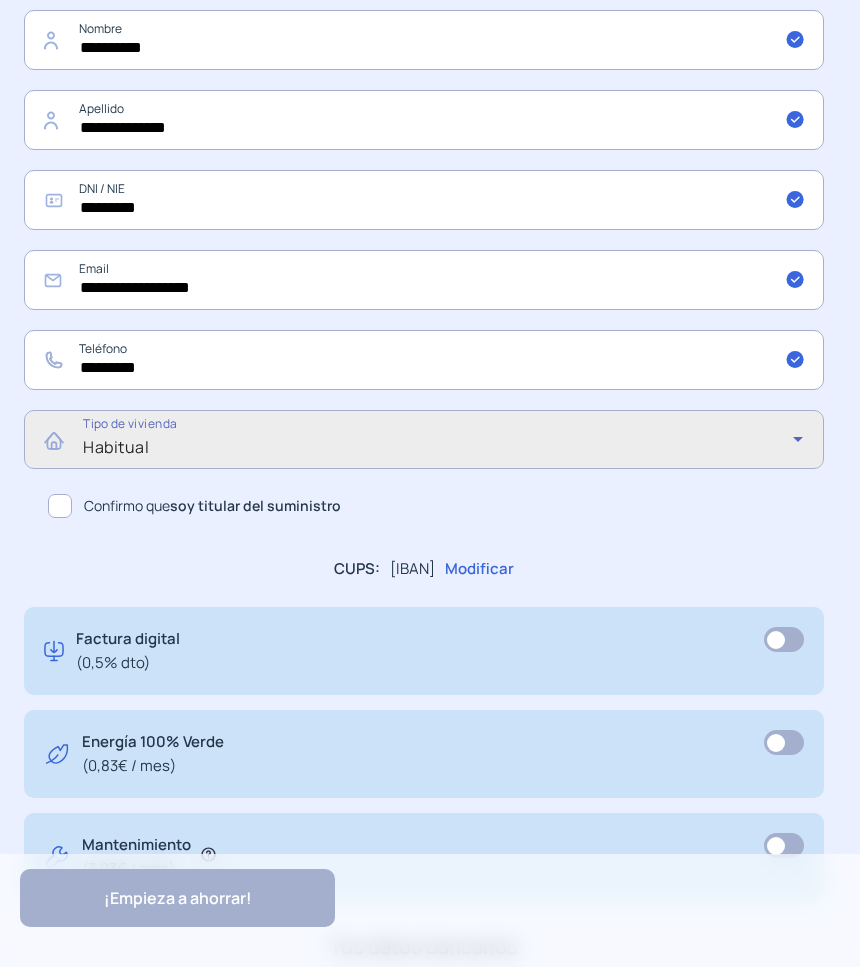 click 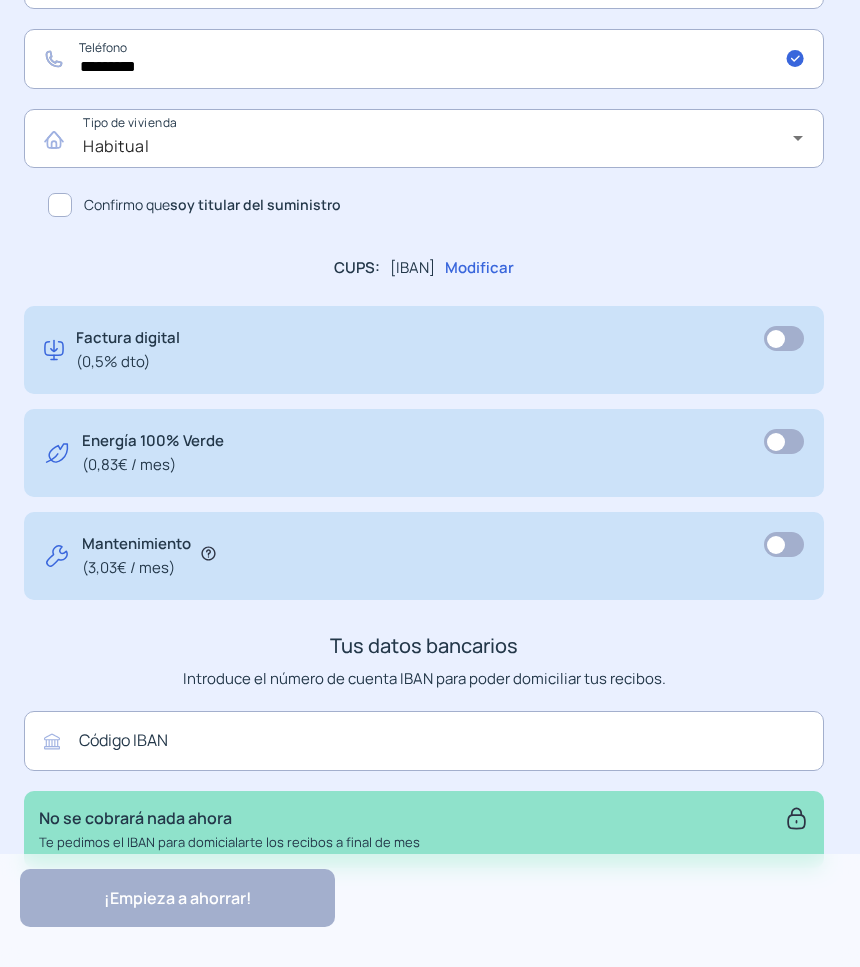 scroll, scrollTop: 1095, scrollLeft: 0, axis: vertical 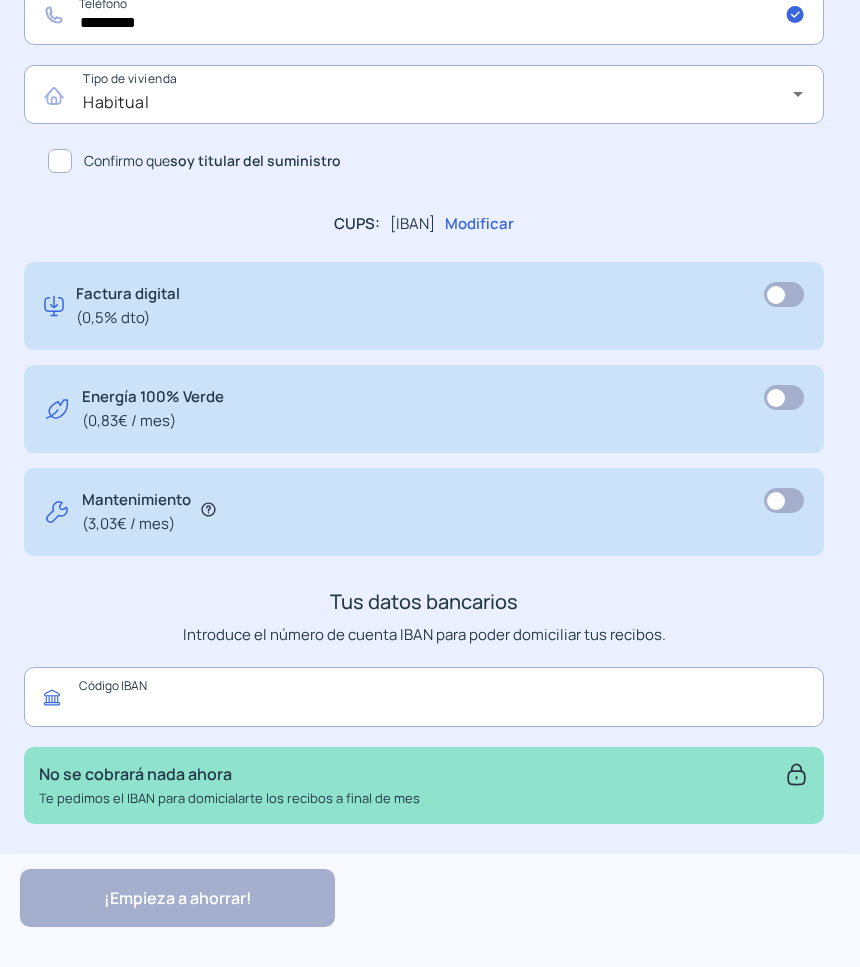 click 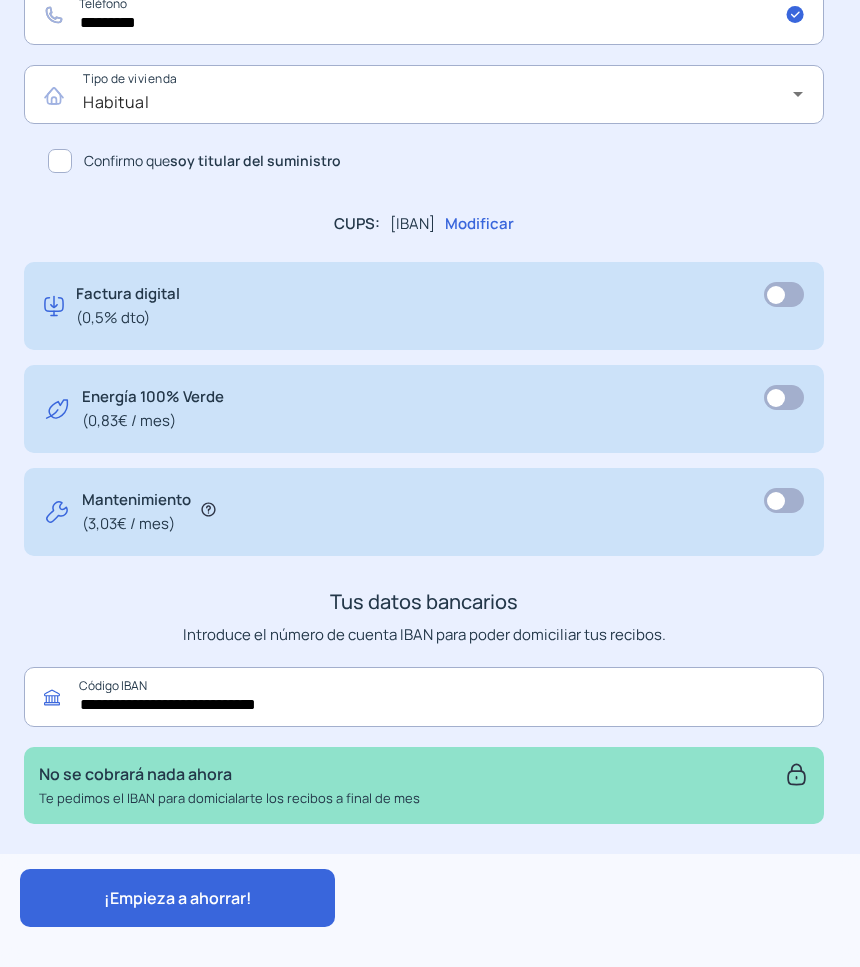 type on "**********" 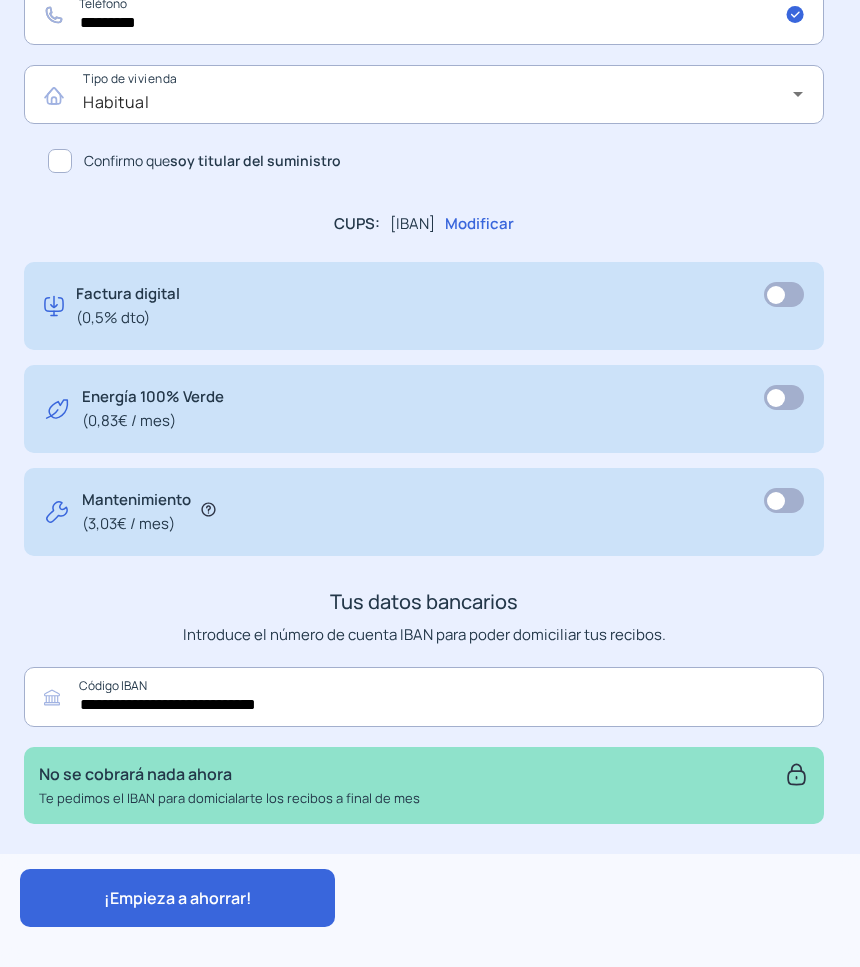 click on "¡Empieza a ahorrar!" 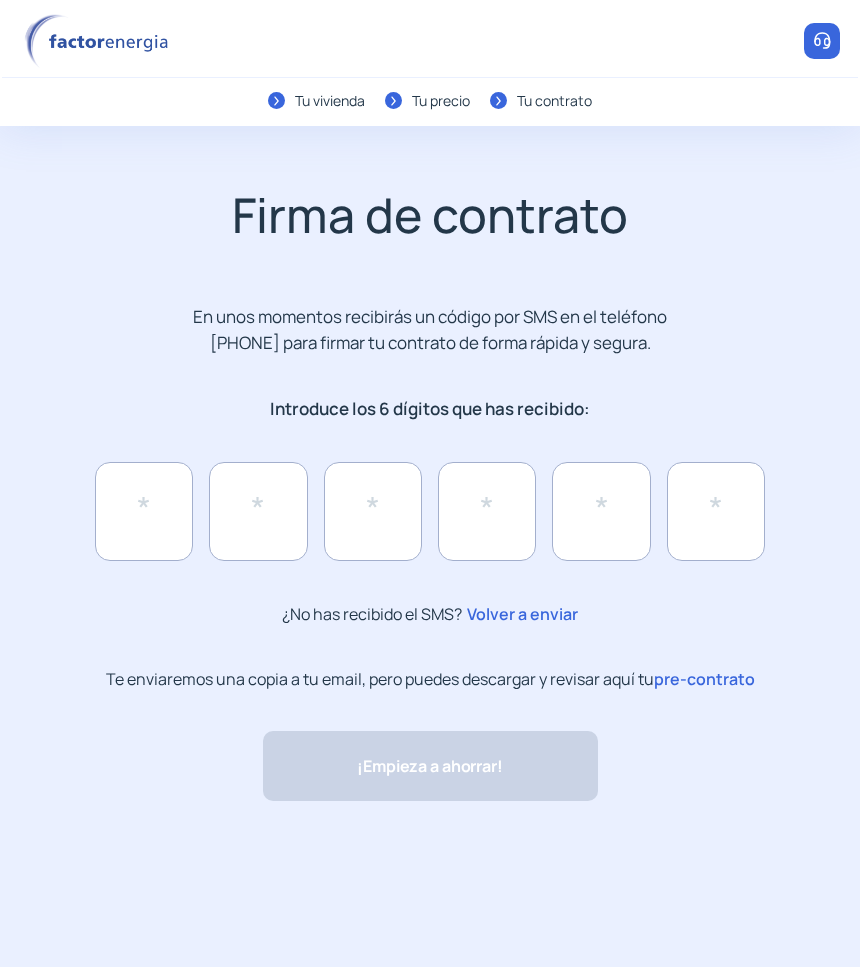 scroll, scrollTop: 0, scrollLeft: 0, axis: both 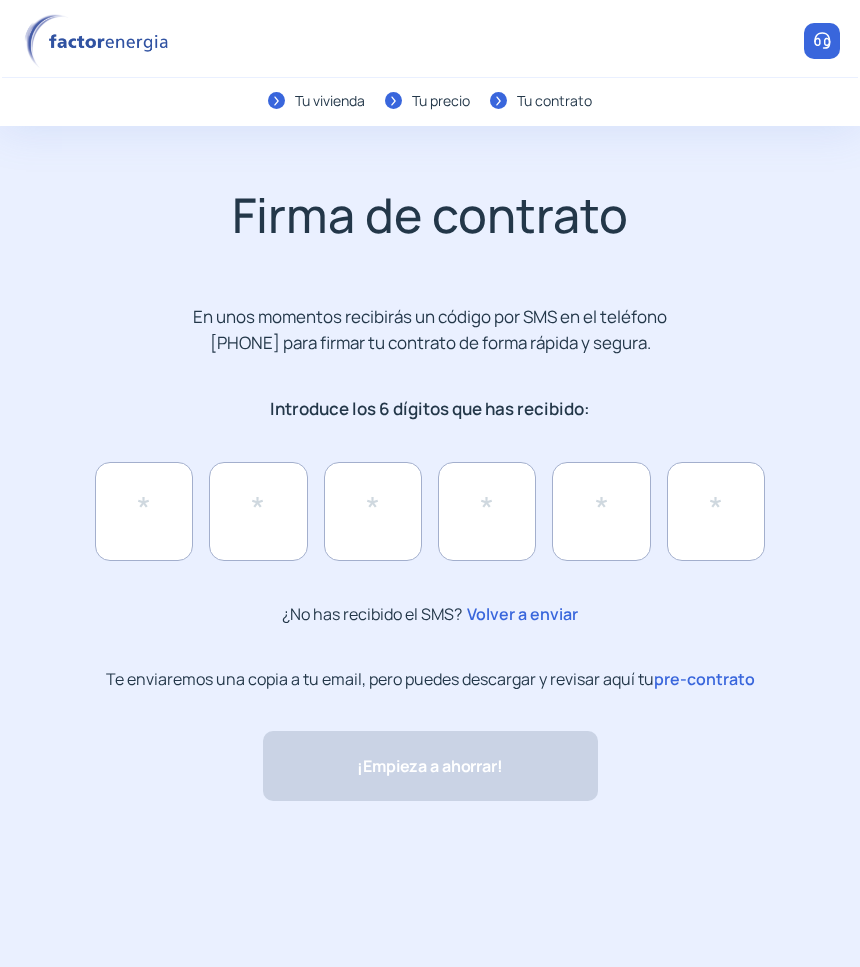 click on "pre-contrato" 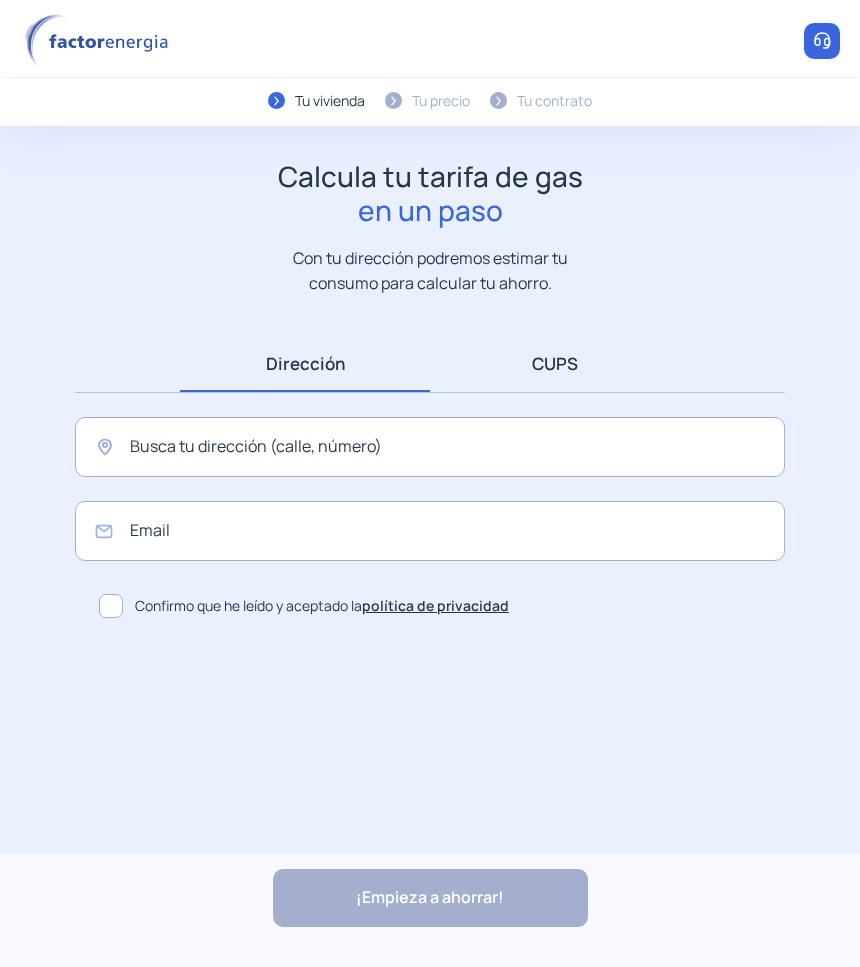 scroll, scrollTop: 0, scrollLeft: 0, axis: both 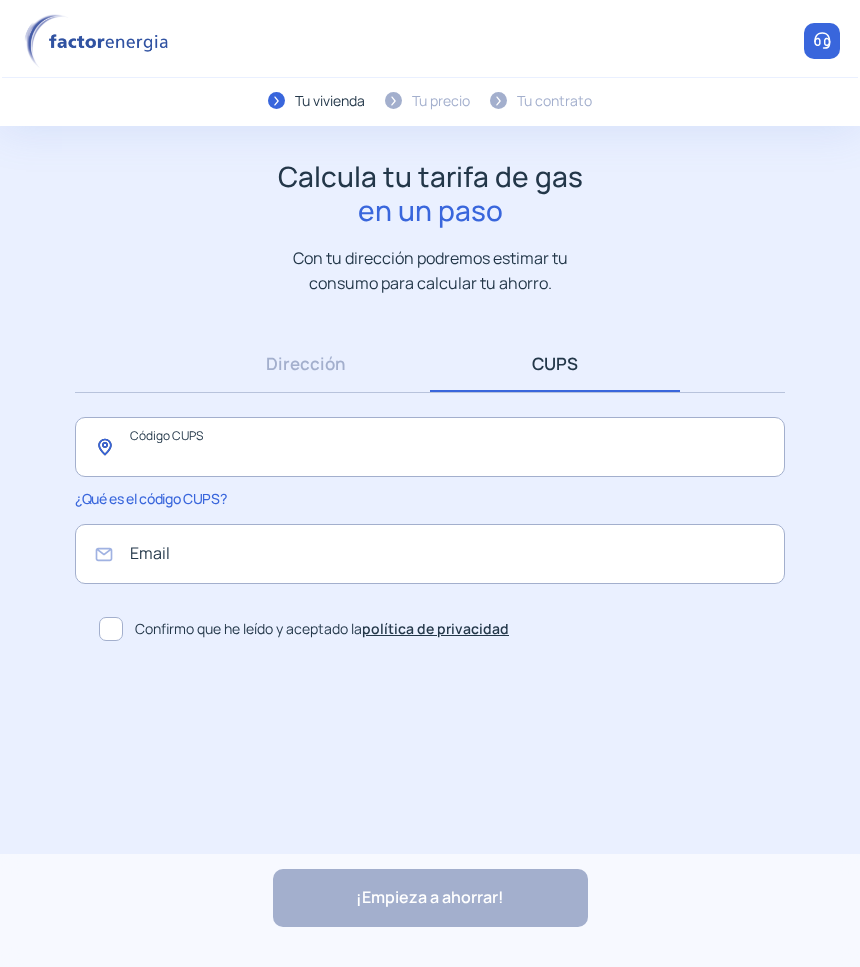 click 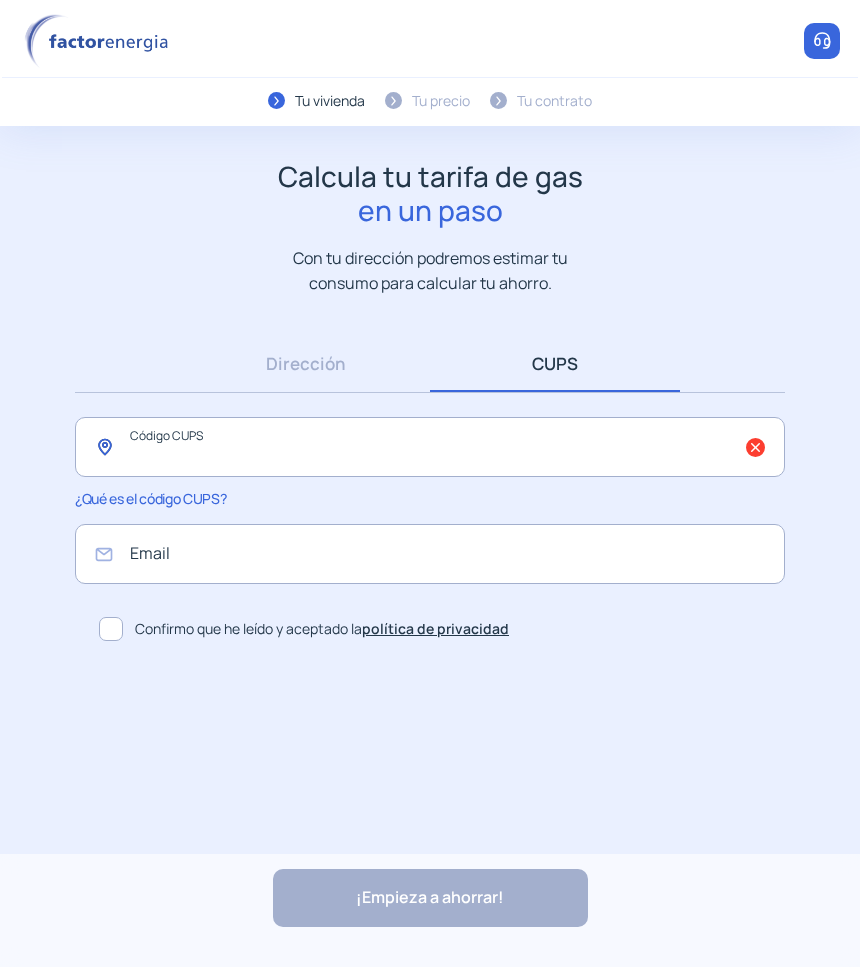 click 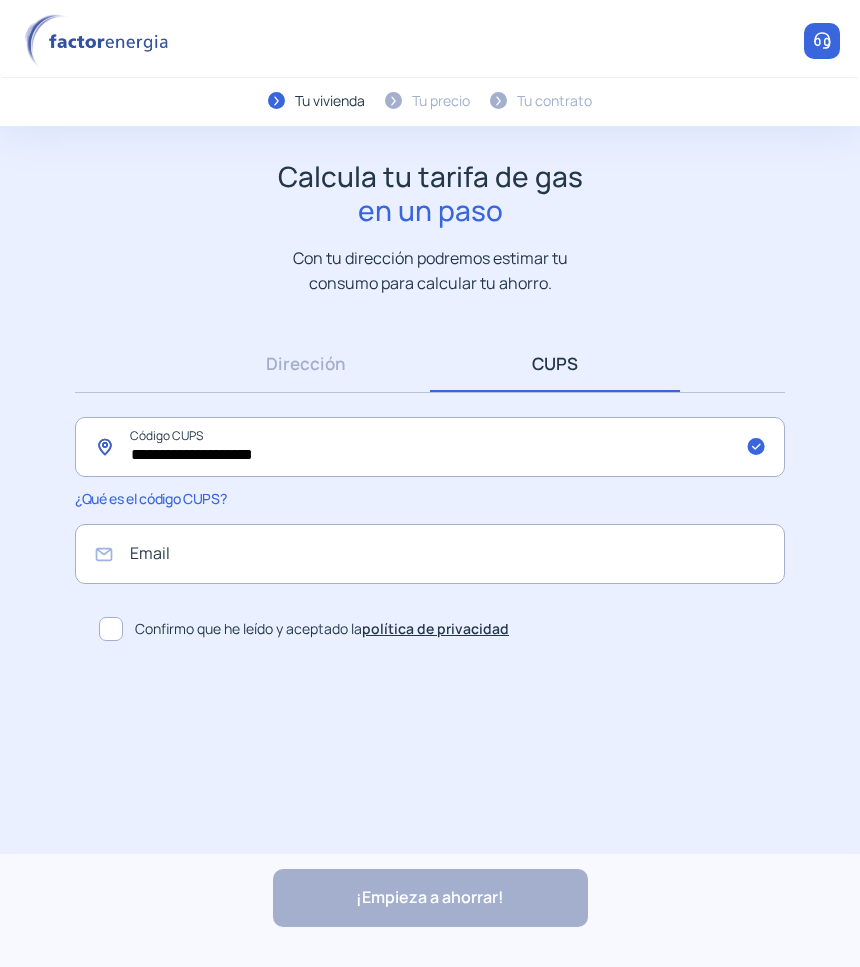 type on "**********" 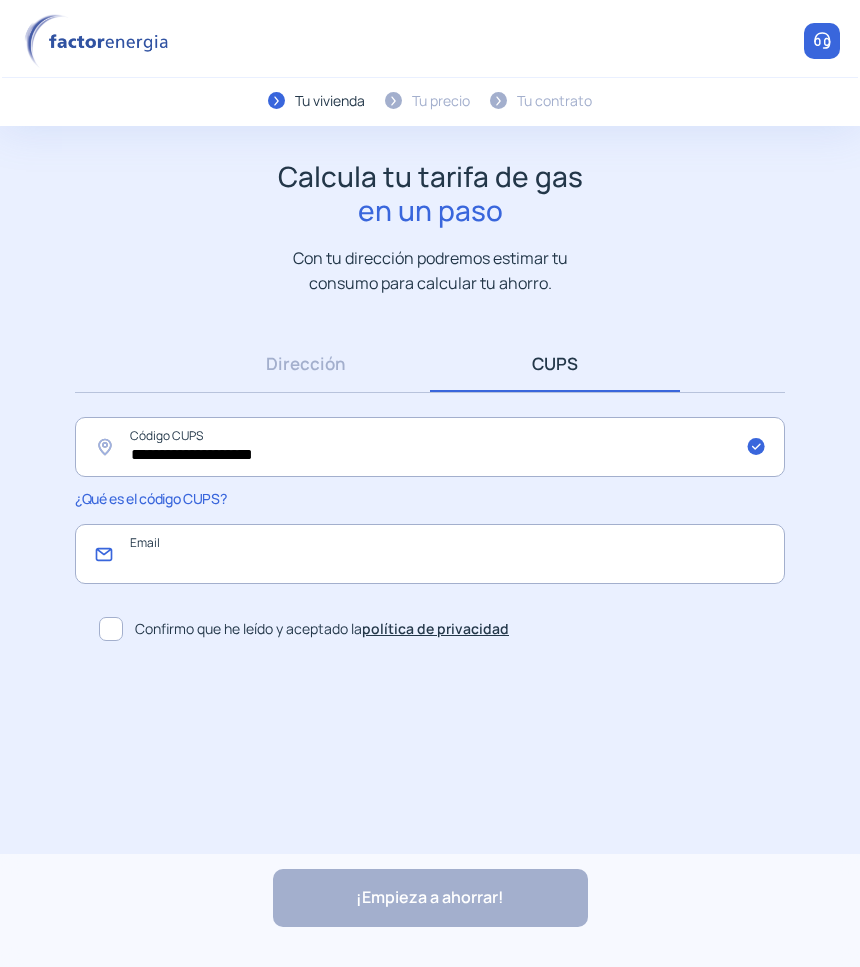 click 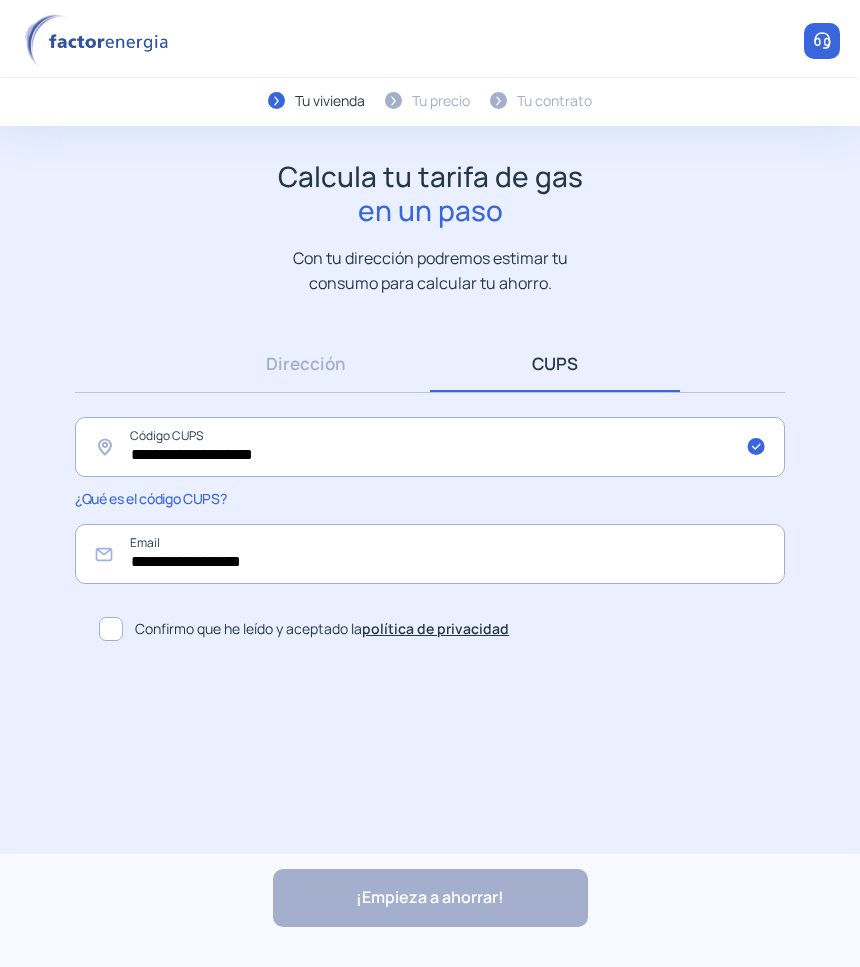 click 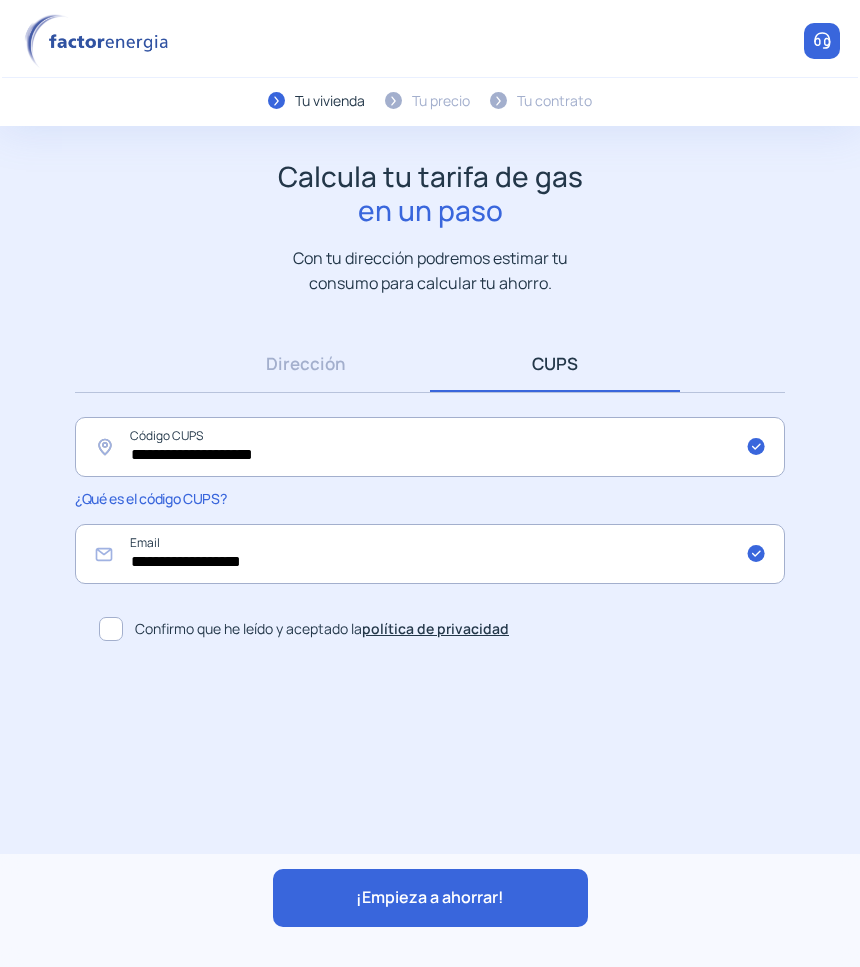 click on "¡Empieza a ahorrar!" 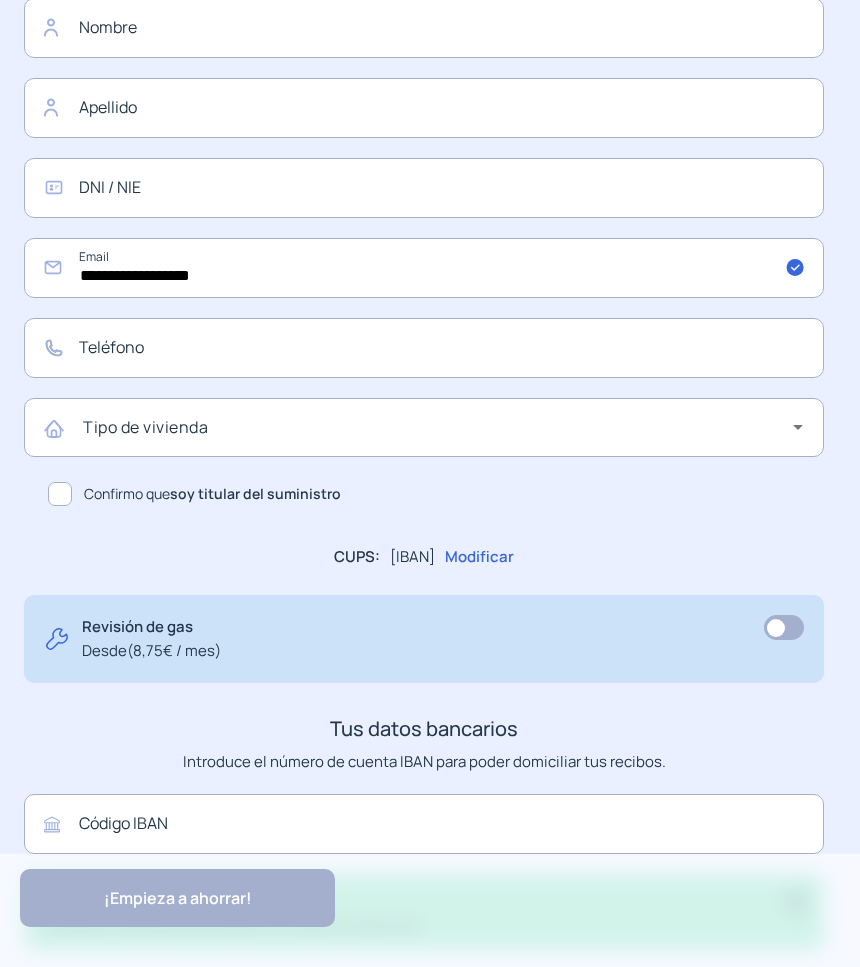 scroll, scrollTop: 687, scrollLeft: 0, axis: vertical 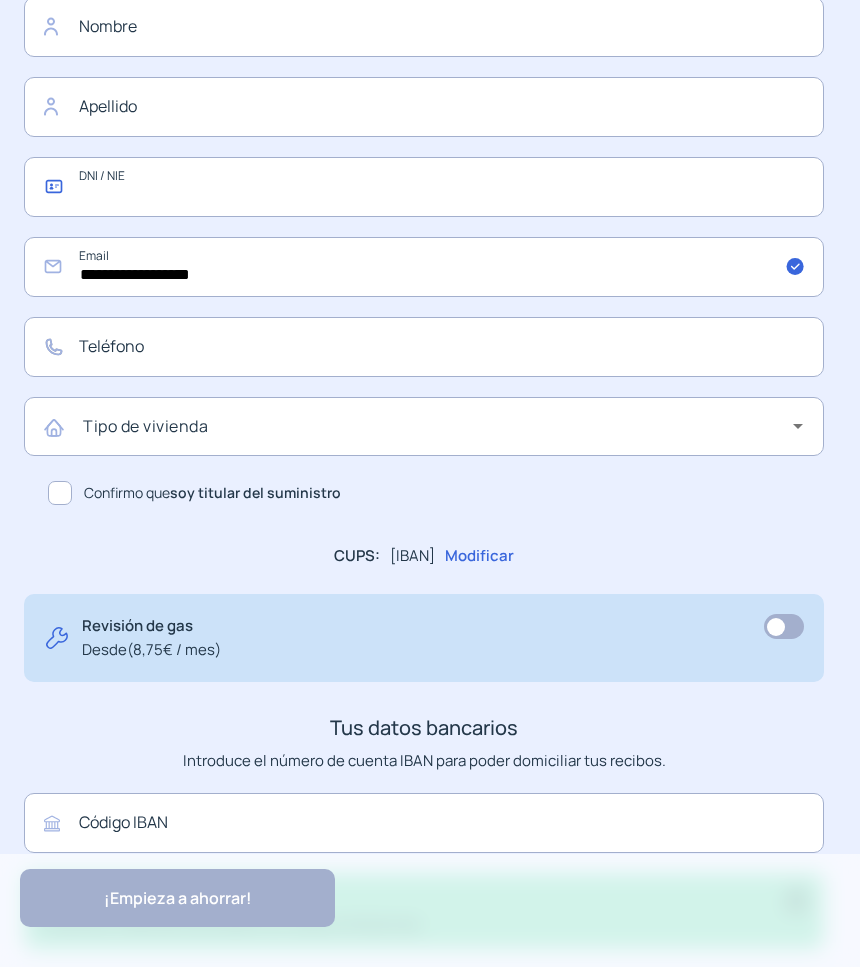 click 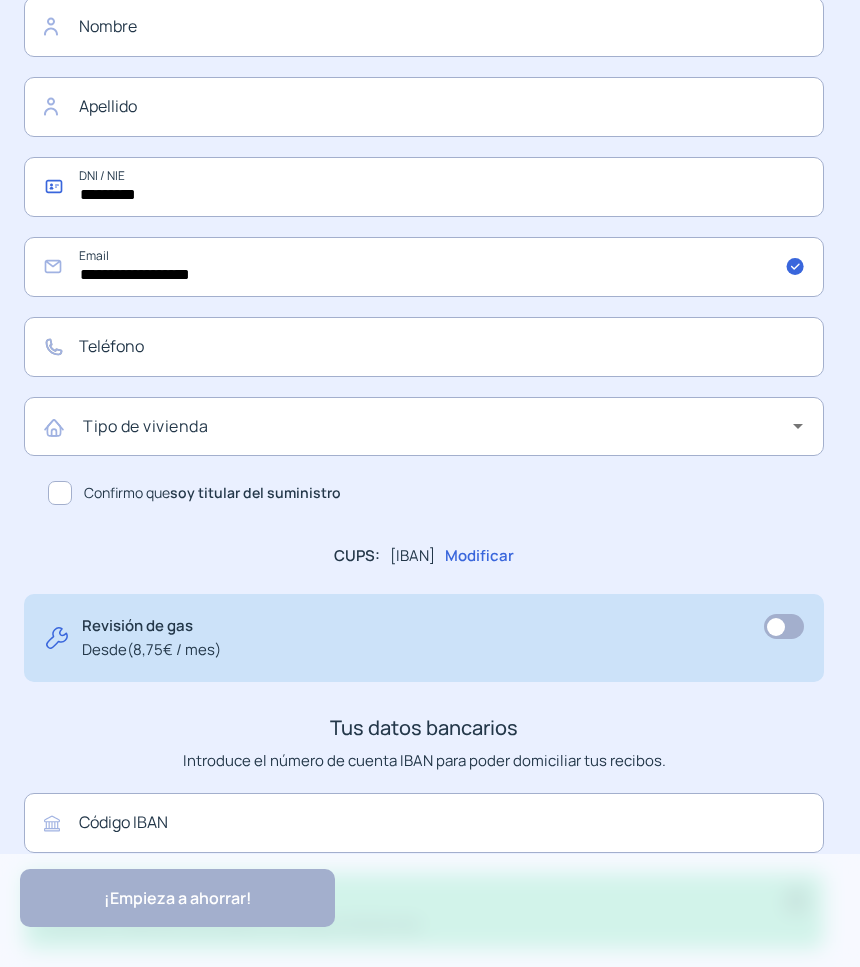 type on "*********" 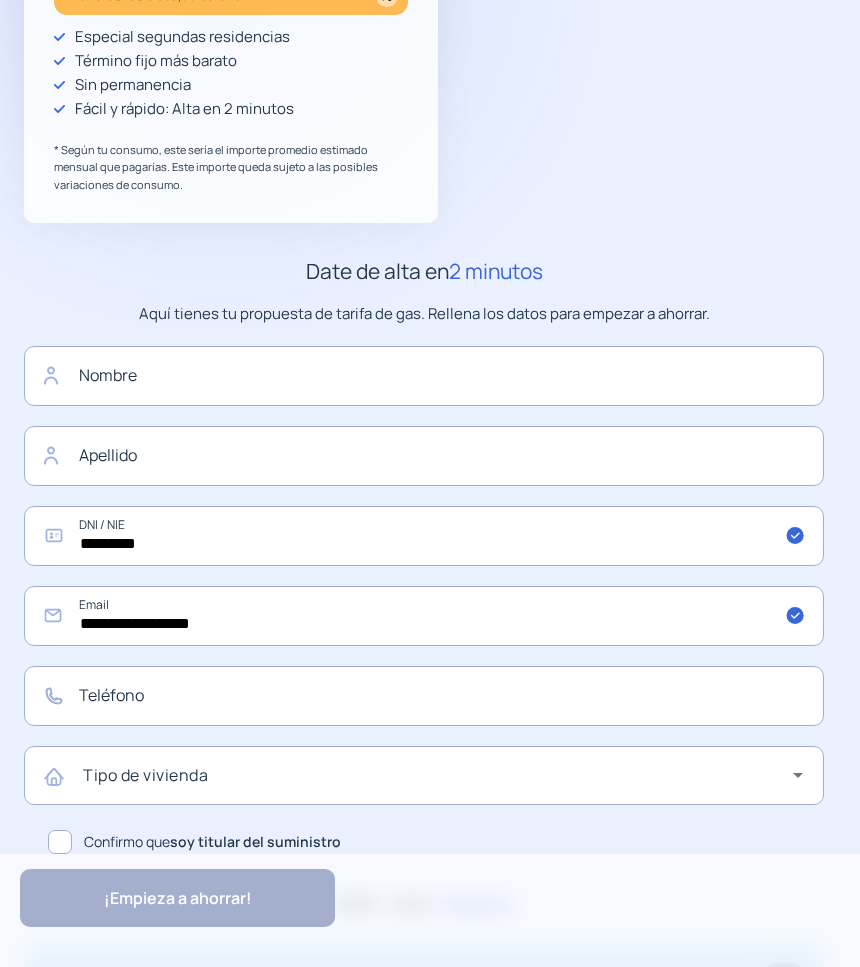 scroll, scrollTop: 312, scrollLeft: 0, axis: vertical 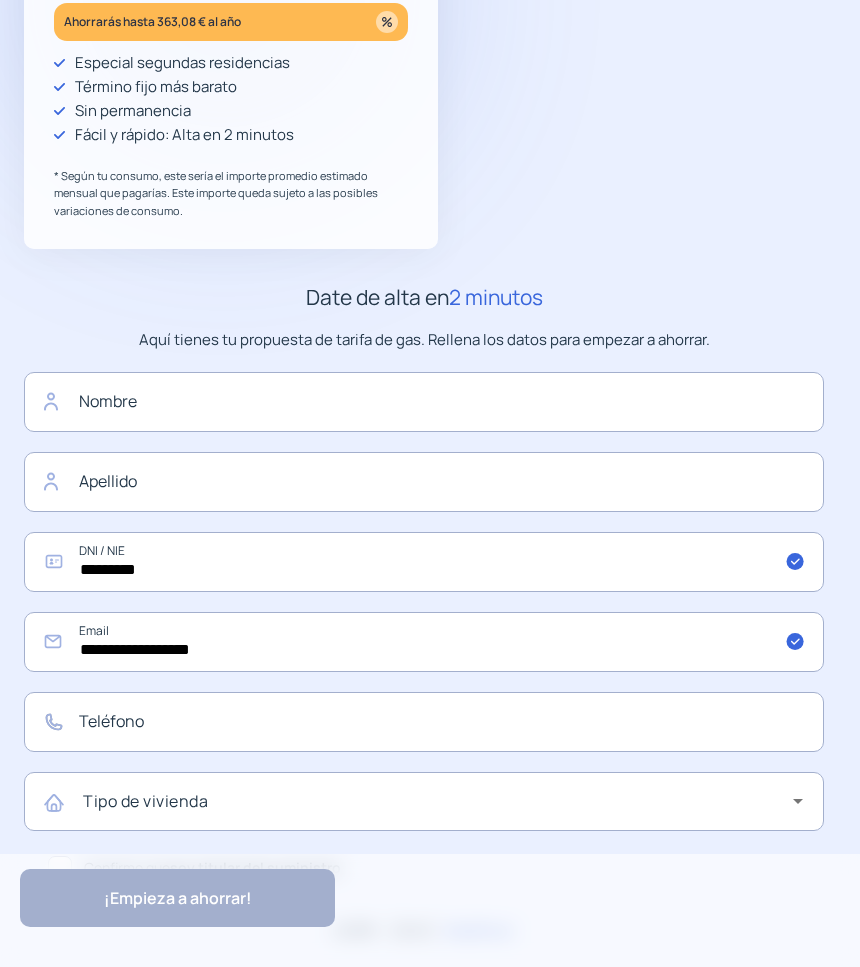 click on "**********" 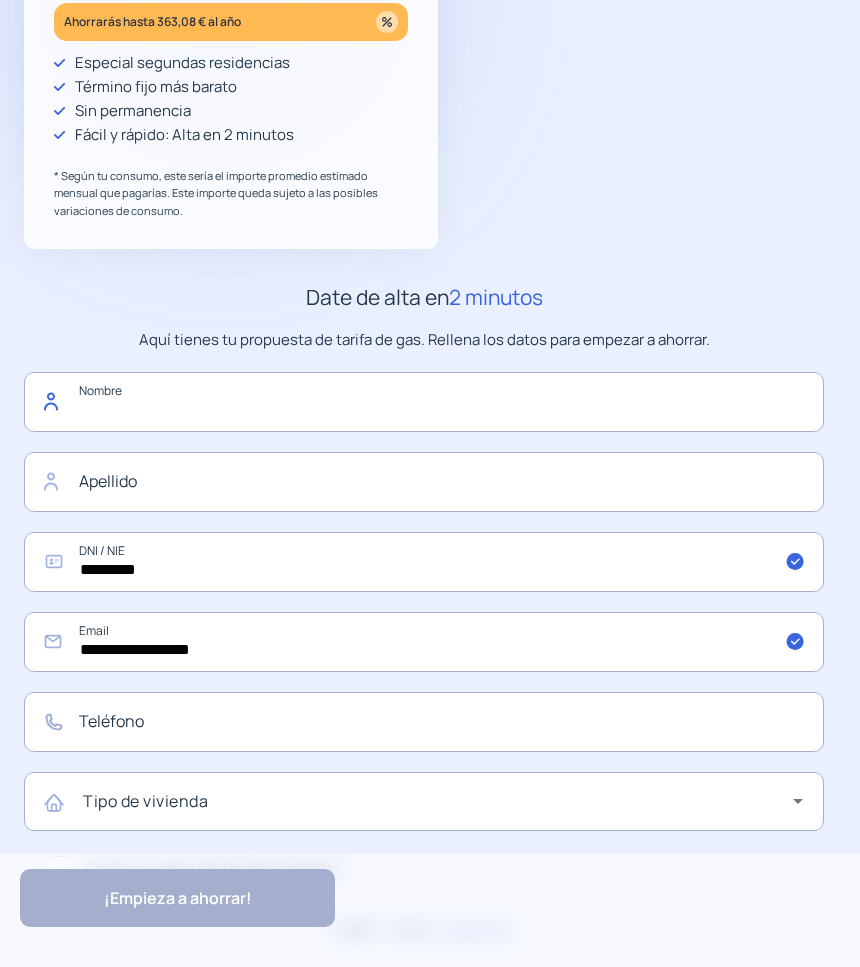 click 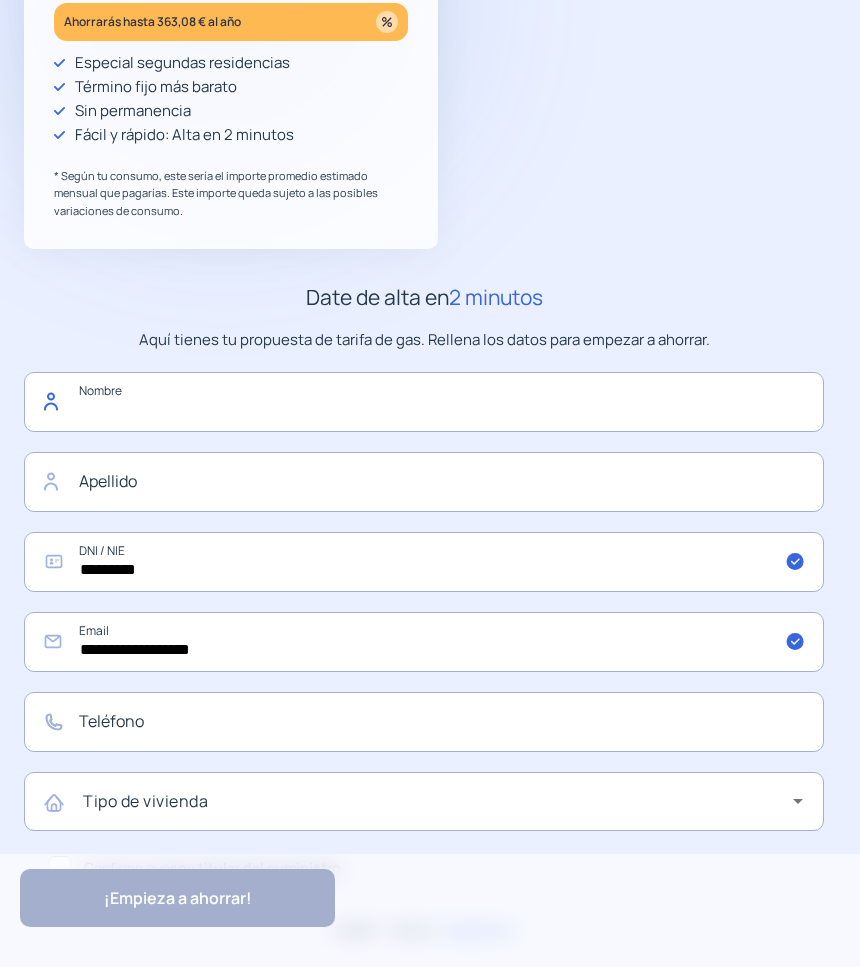 paste on "**********" 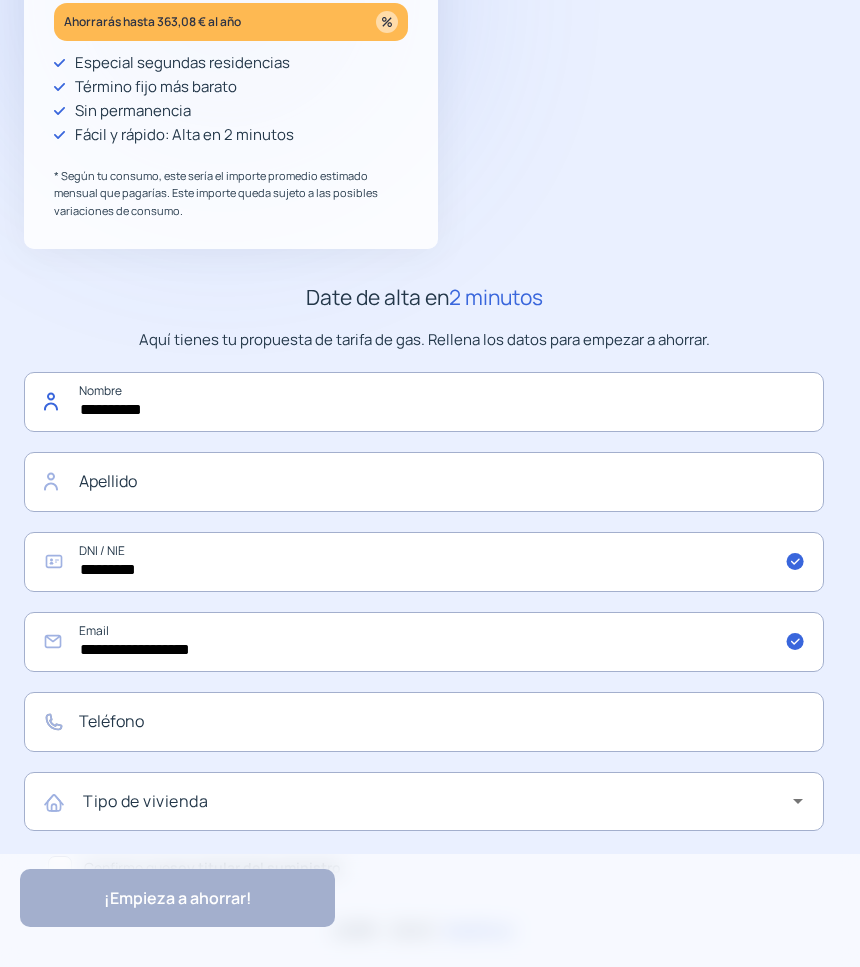 type on "**********" 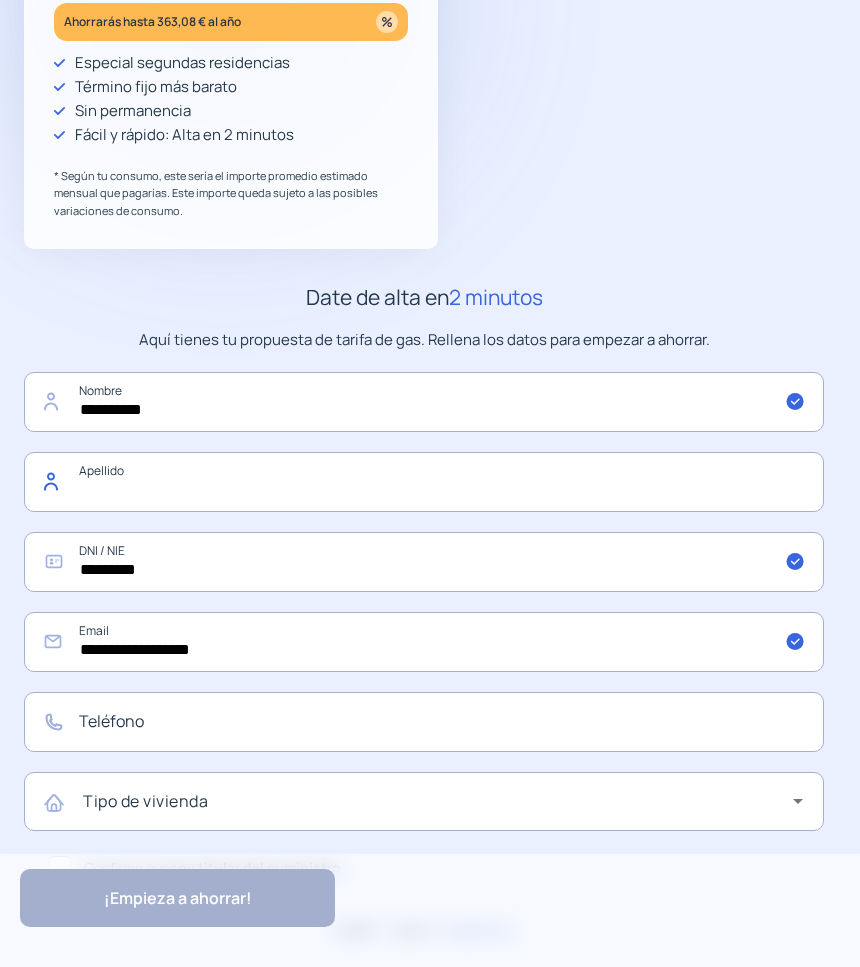 click 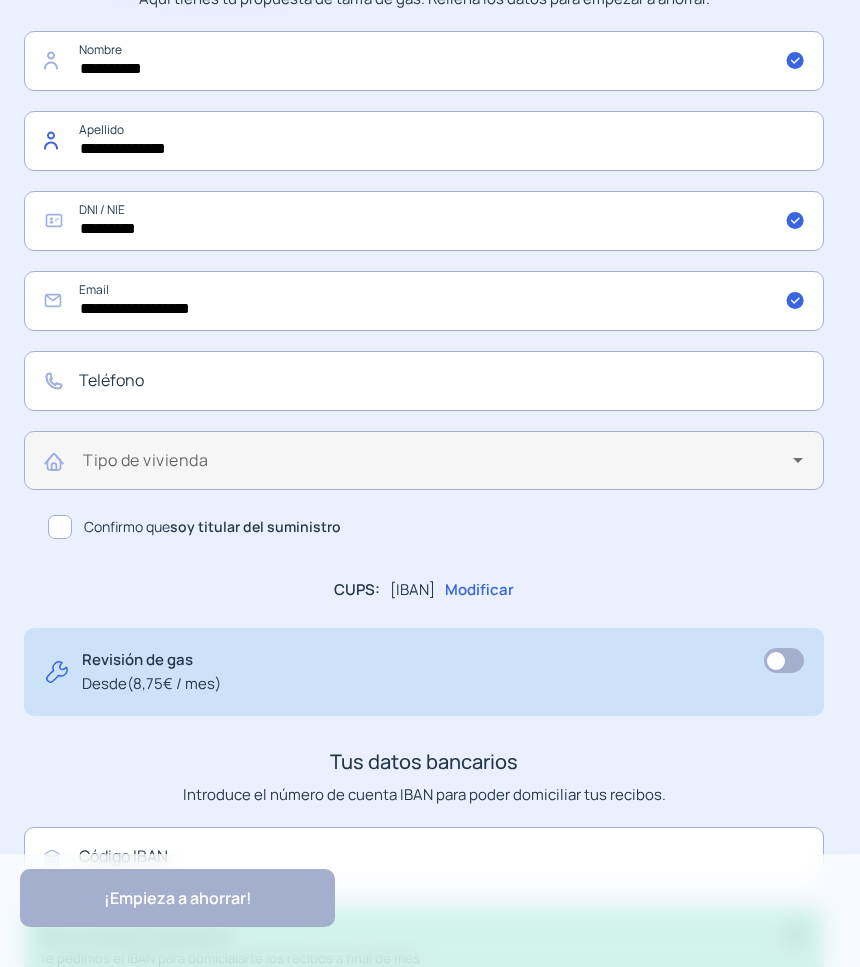 scroll, scrollTop: 687, scrollLeft: 0, axis: vertical 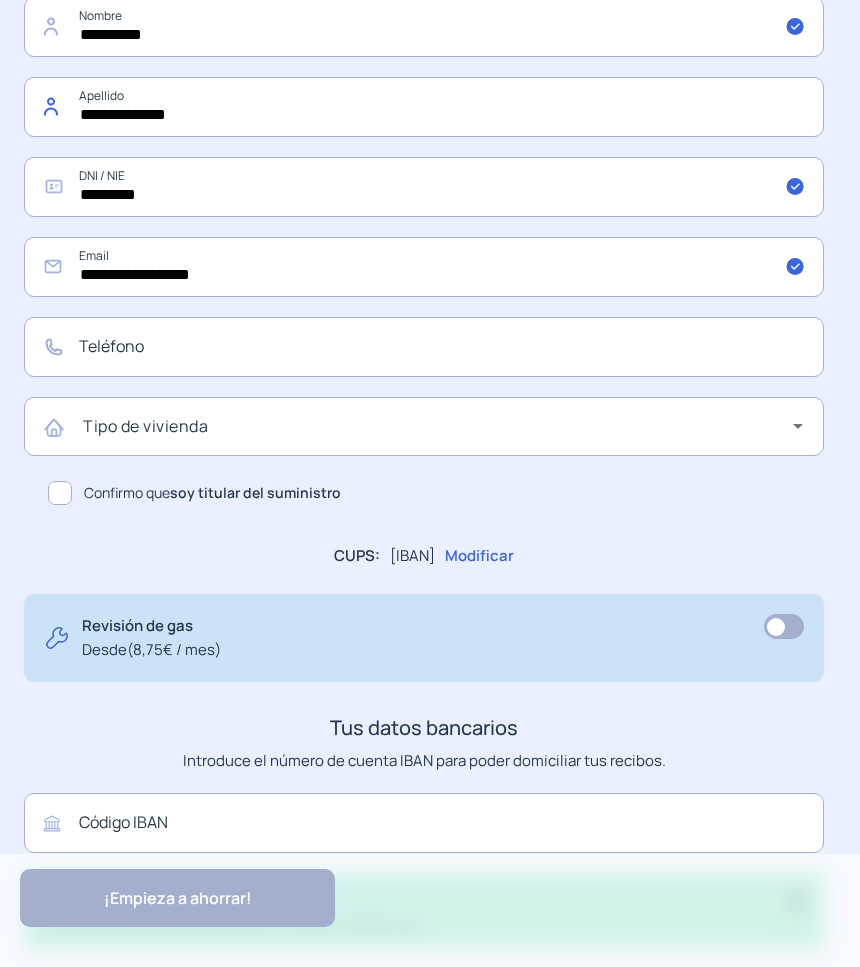 type on "**********" 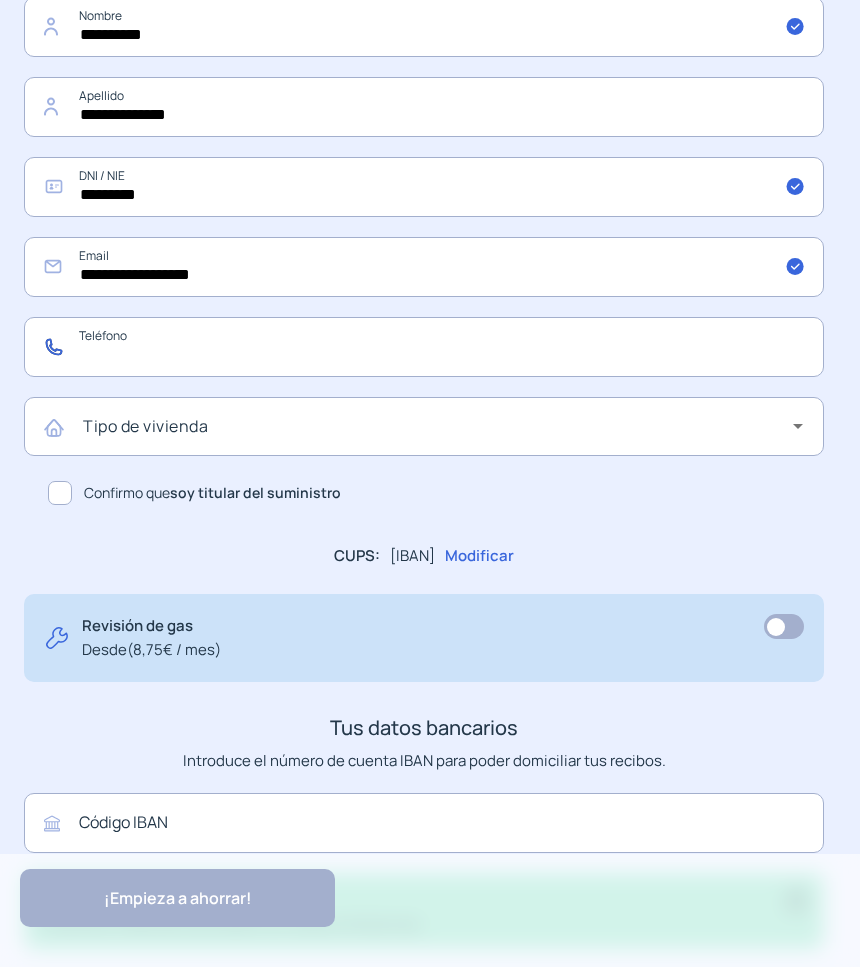 click 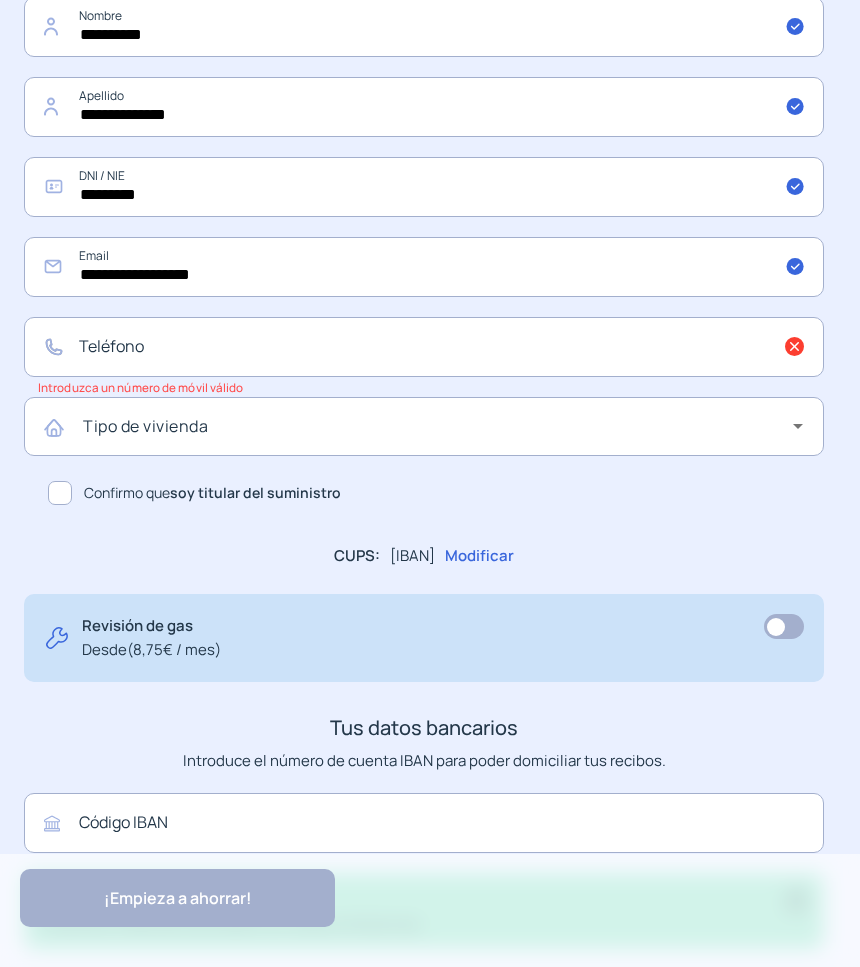 click on "Introduzca un número de móvil válido" 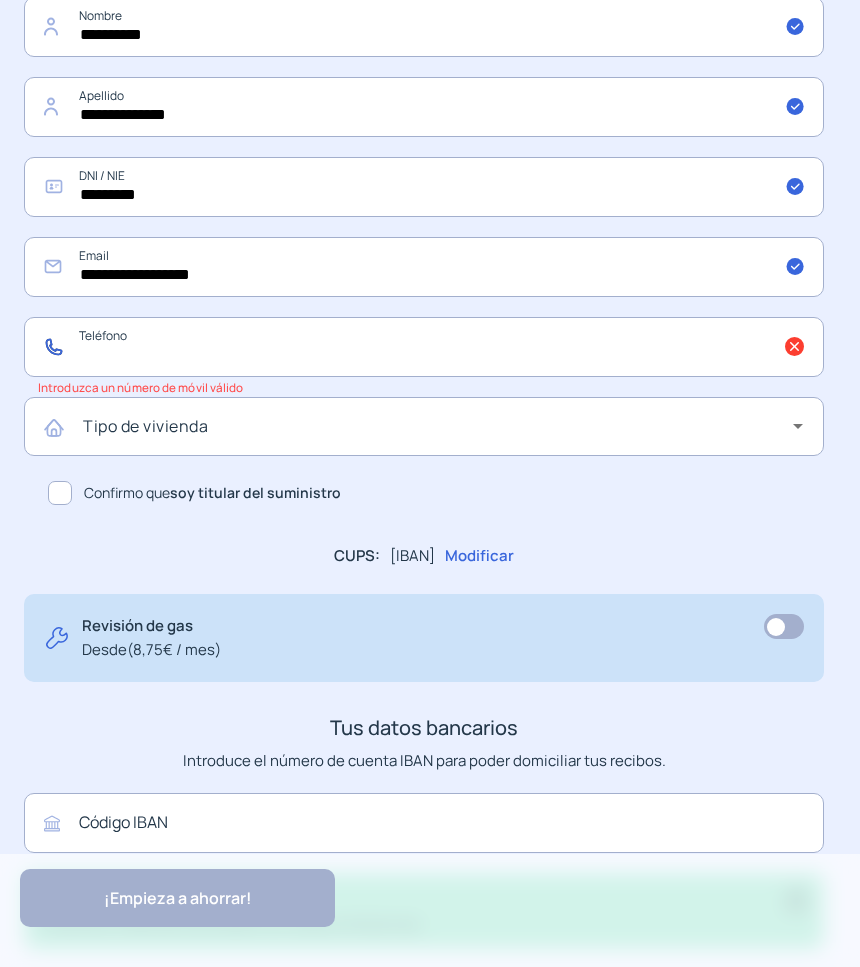 click 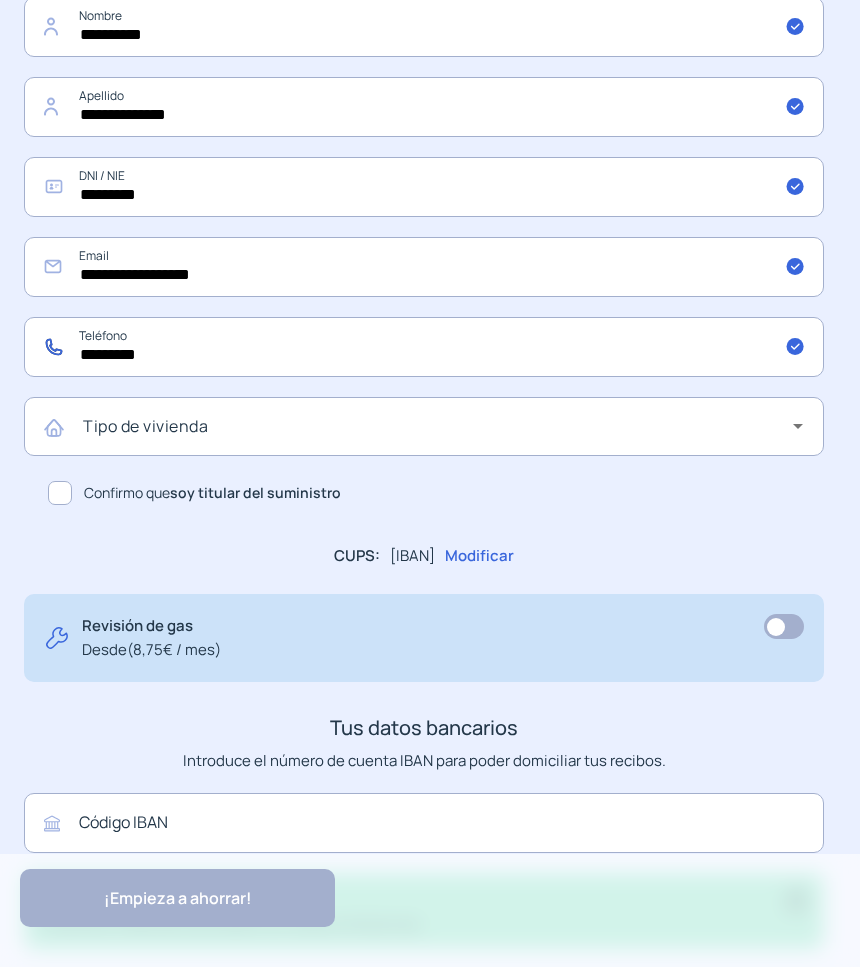 type on "*********" 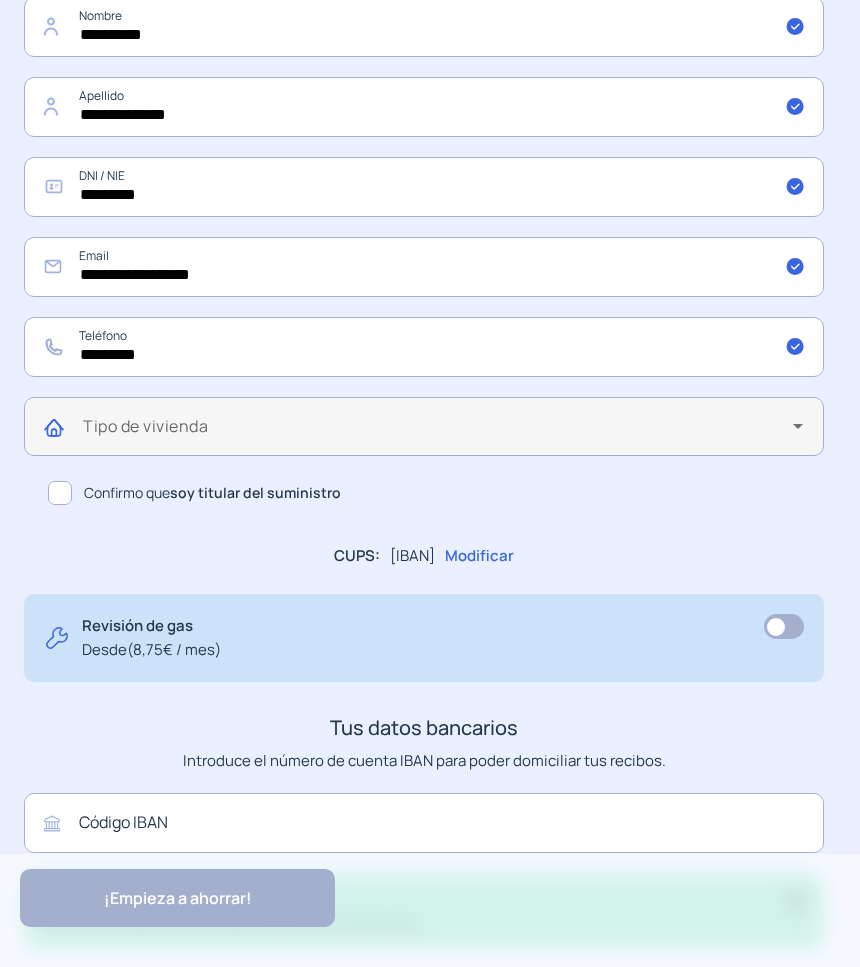 click at bounding box center (438, 434) 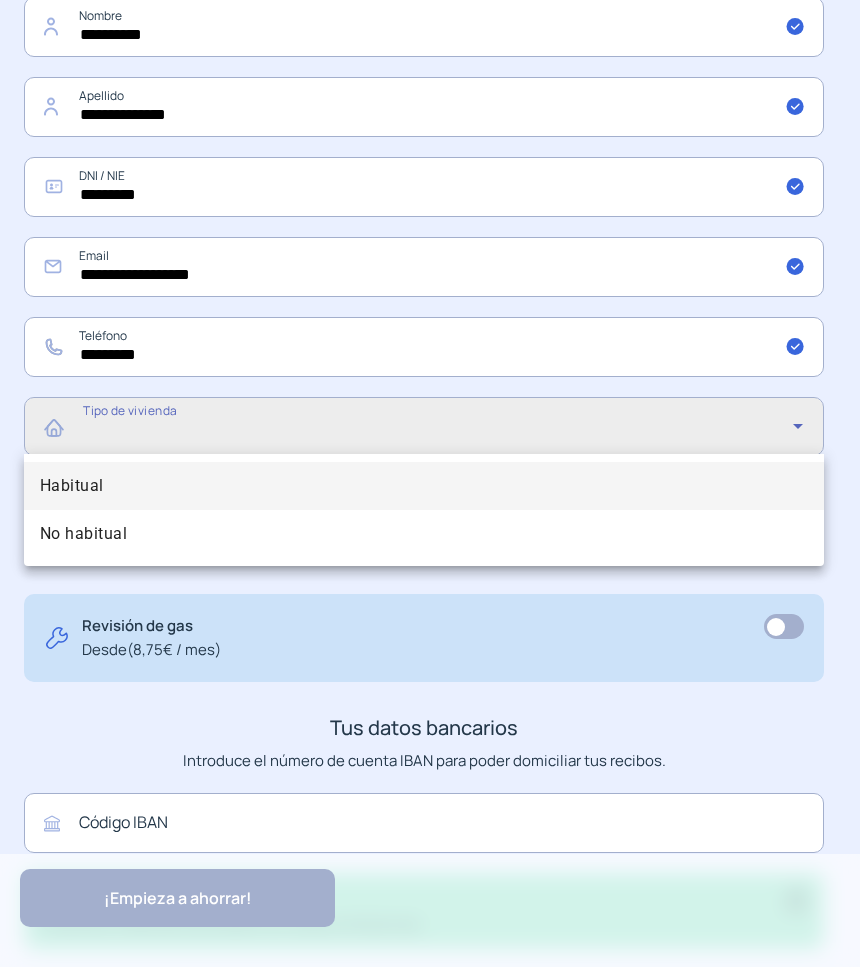 click on "Habitual" at bounding box center (72, 486) 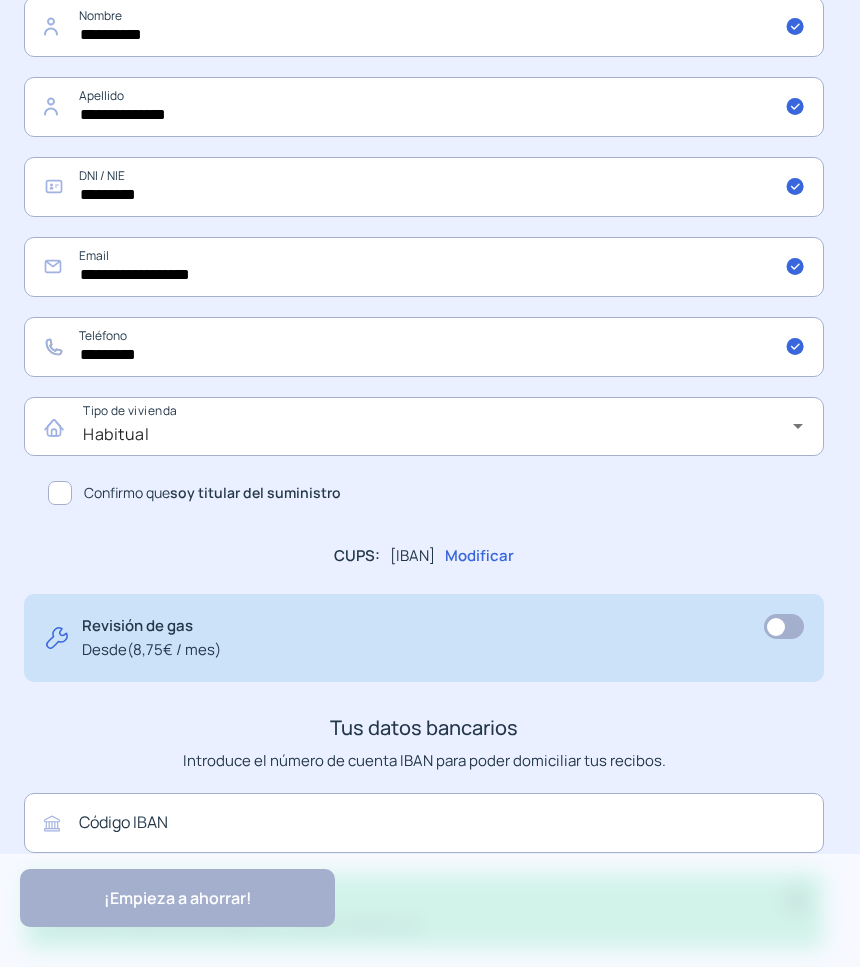 click 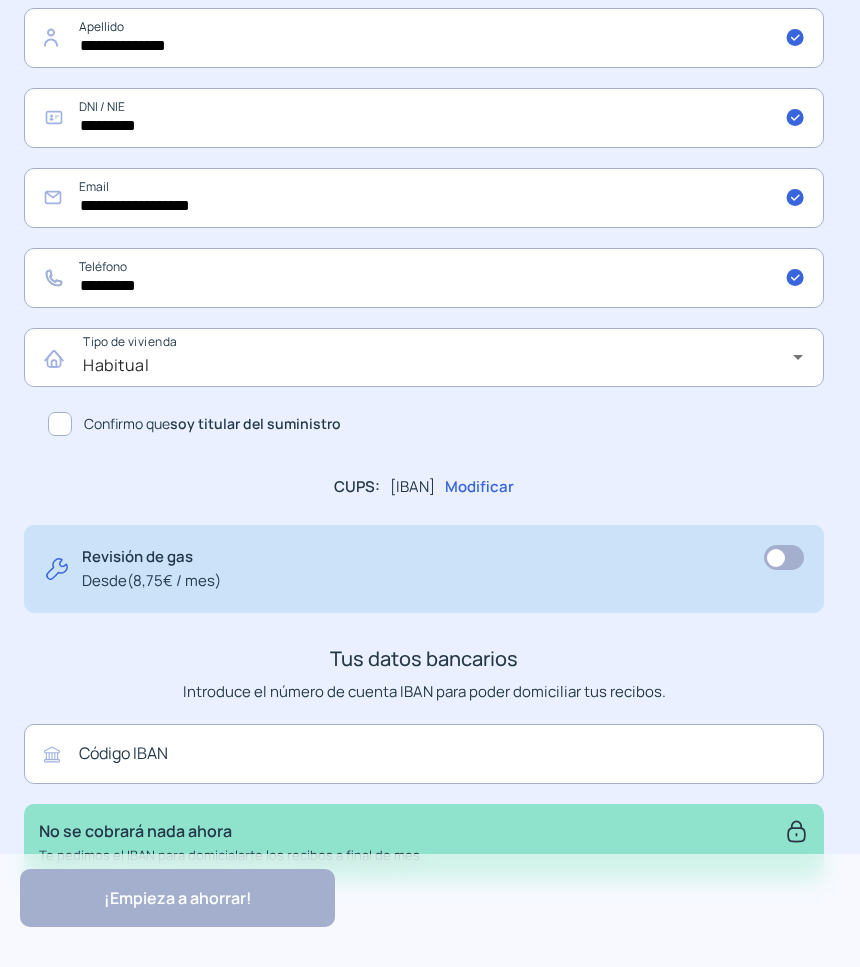 scroll, scrollTop: 812, scrollLeft: 0, axis: vertical 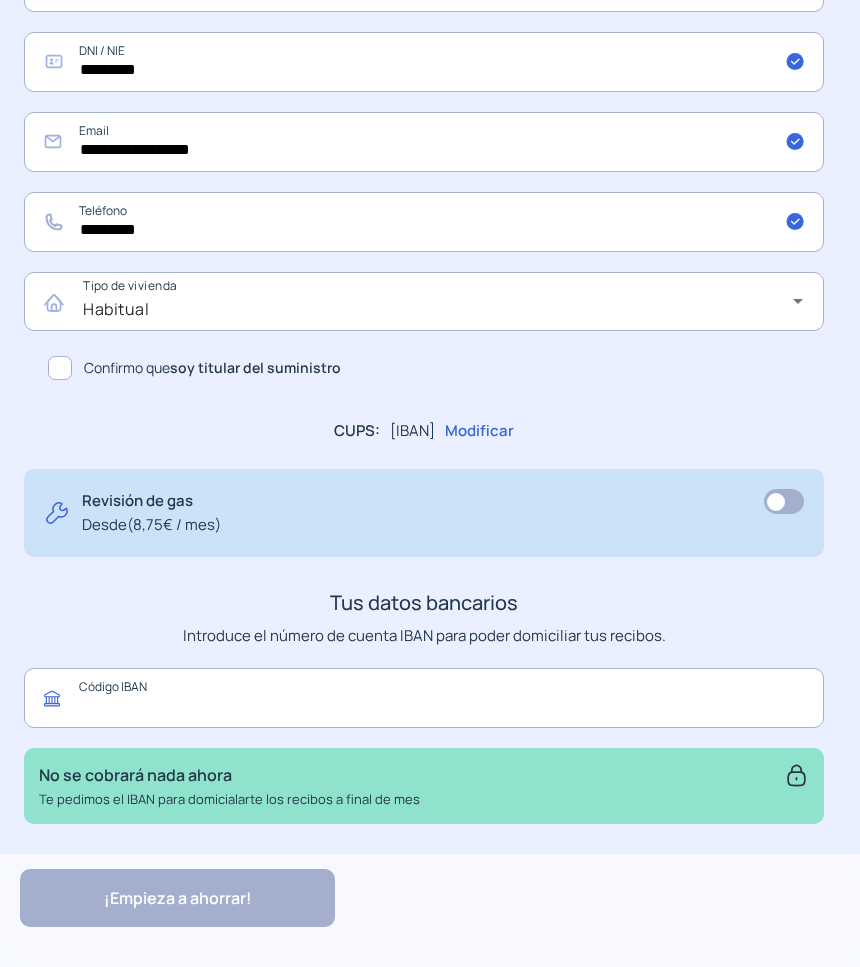 click 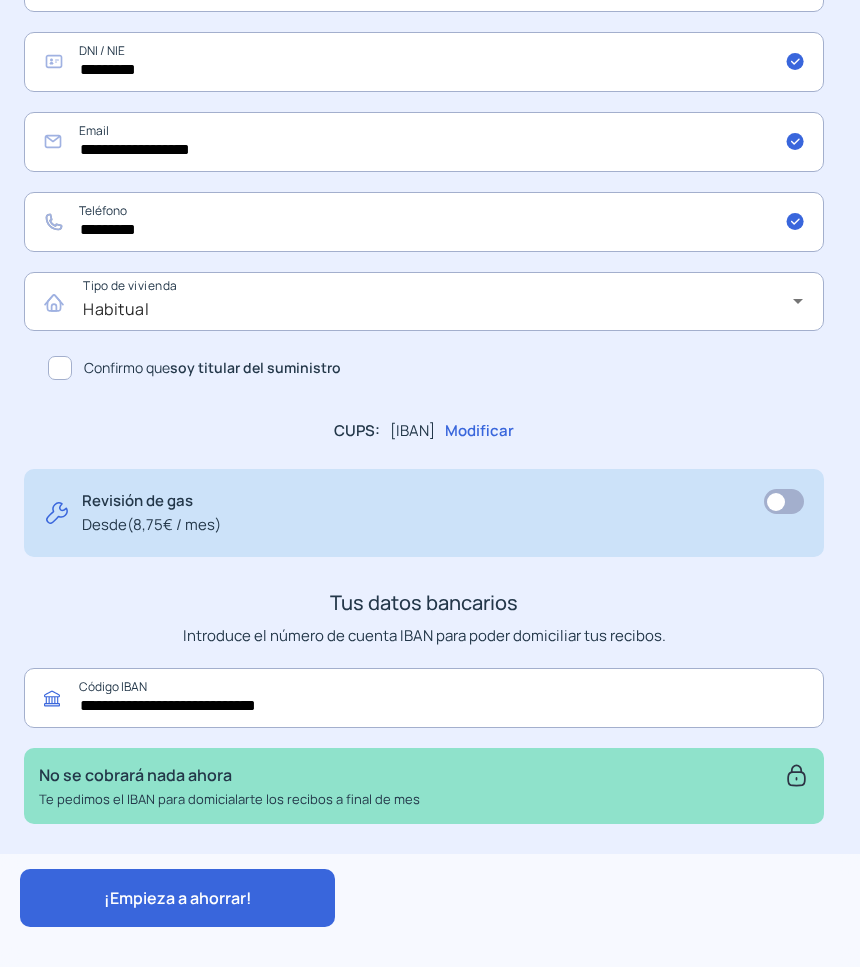type on "**********" 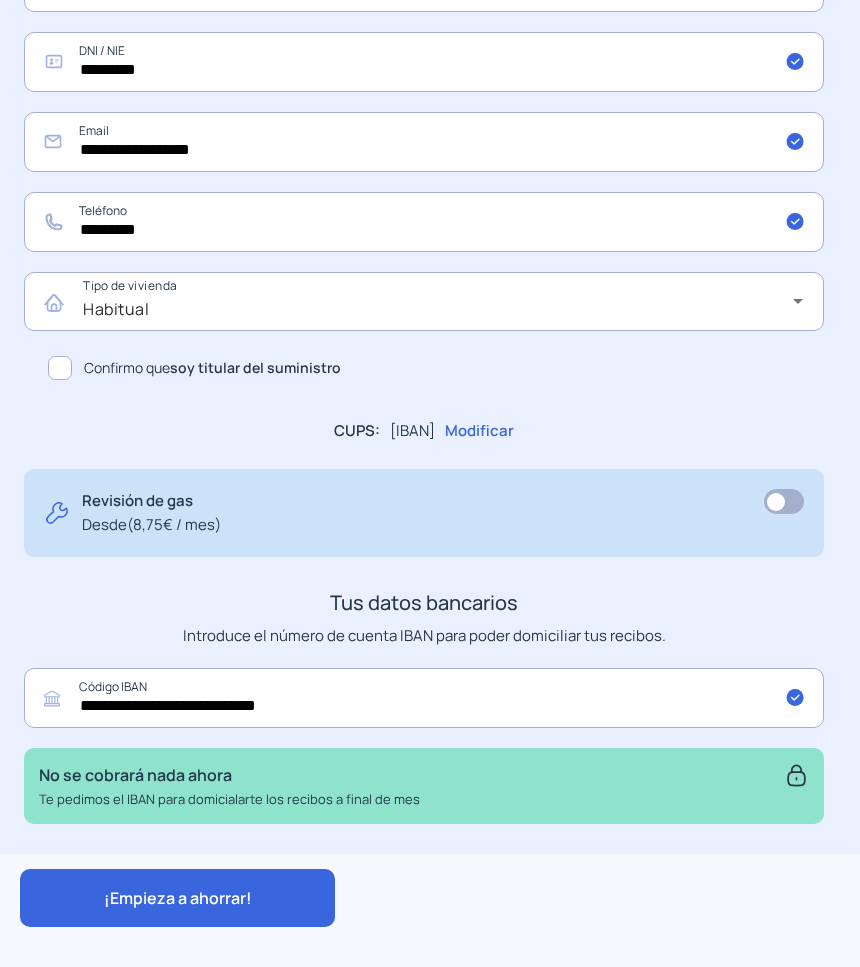 click on "¡Empieza a ahorrar!" 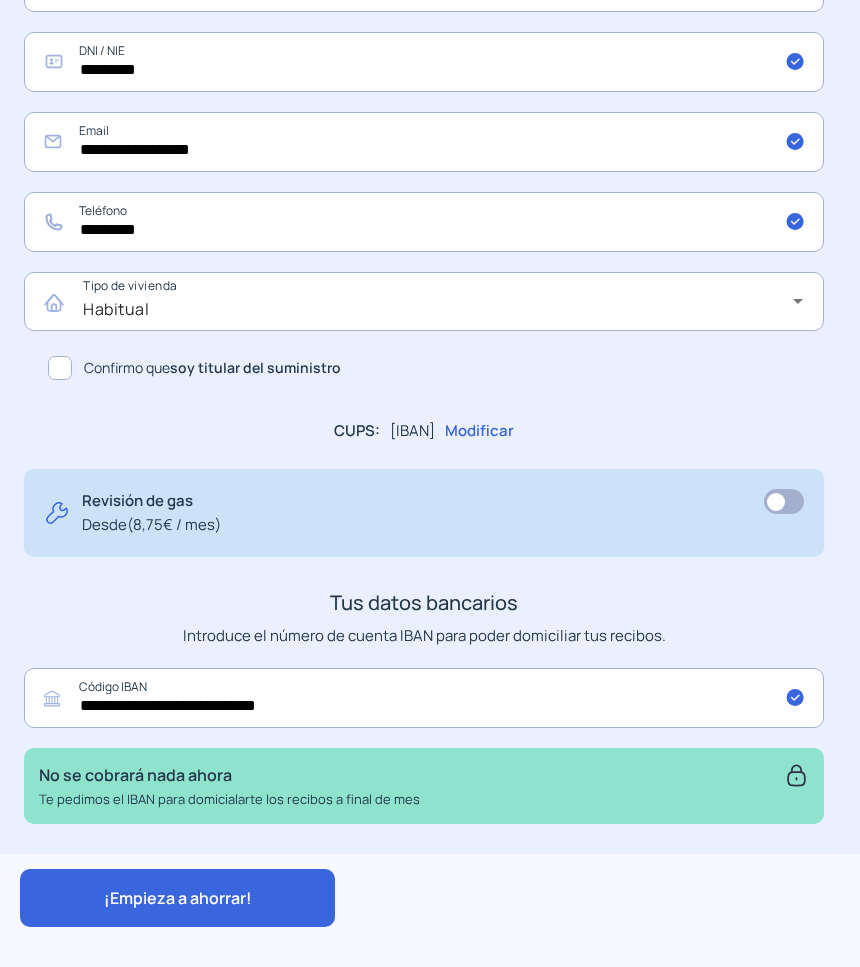 scroll, scrollTop: 0, scrollLeft: 0, axis: both 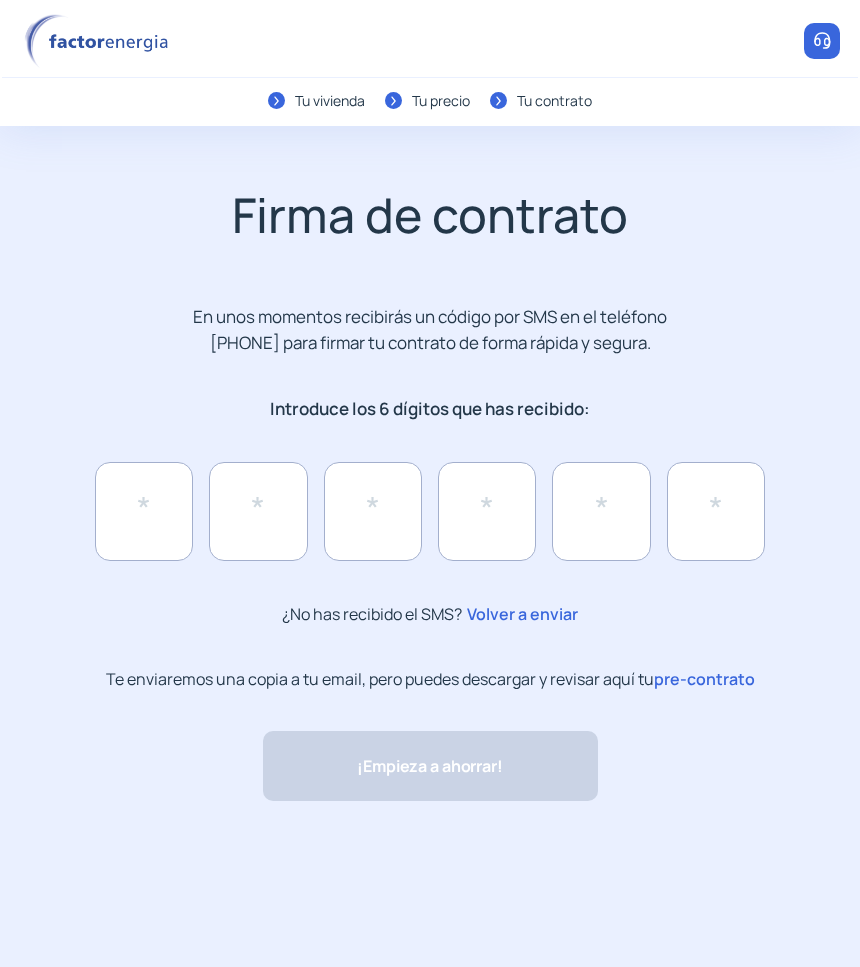 click on "pre-contrato" 